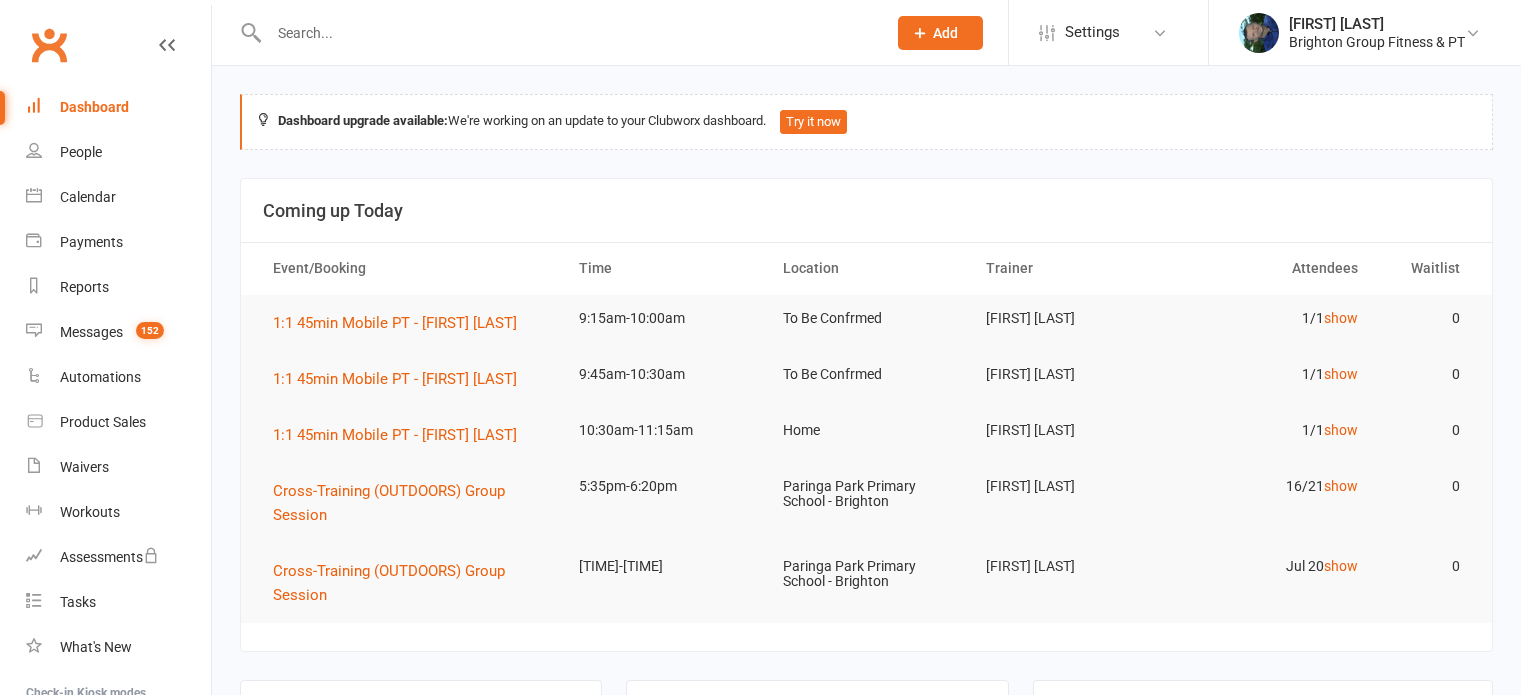scroll, scrollTop: 0, scrollLeft: 0, axis: both 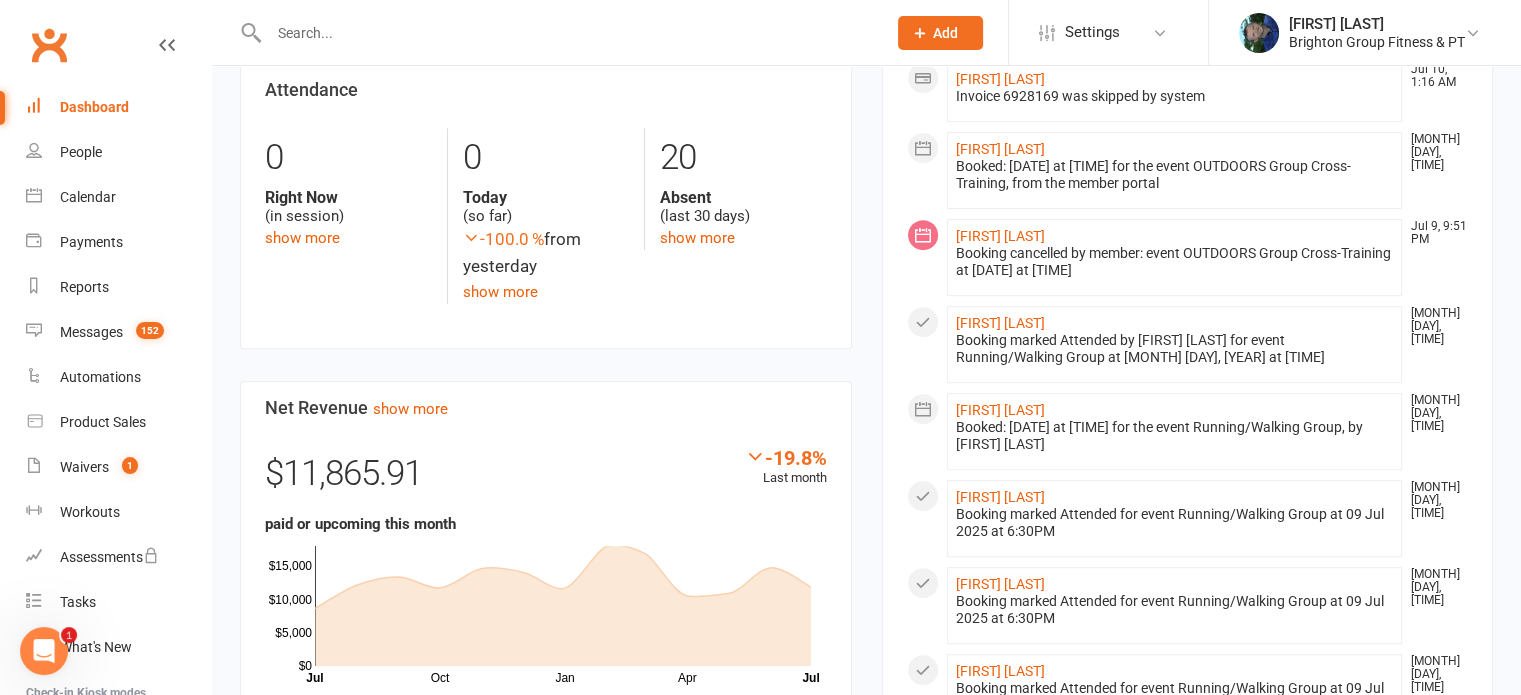 click at bounding box center (567, 33) 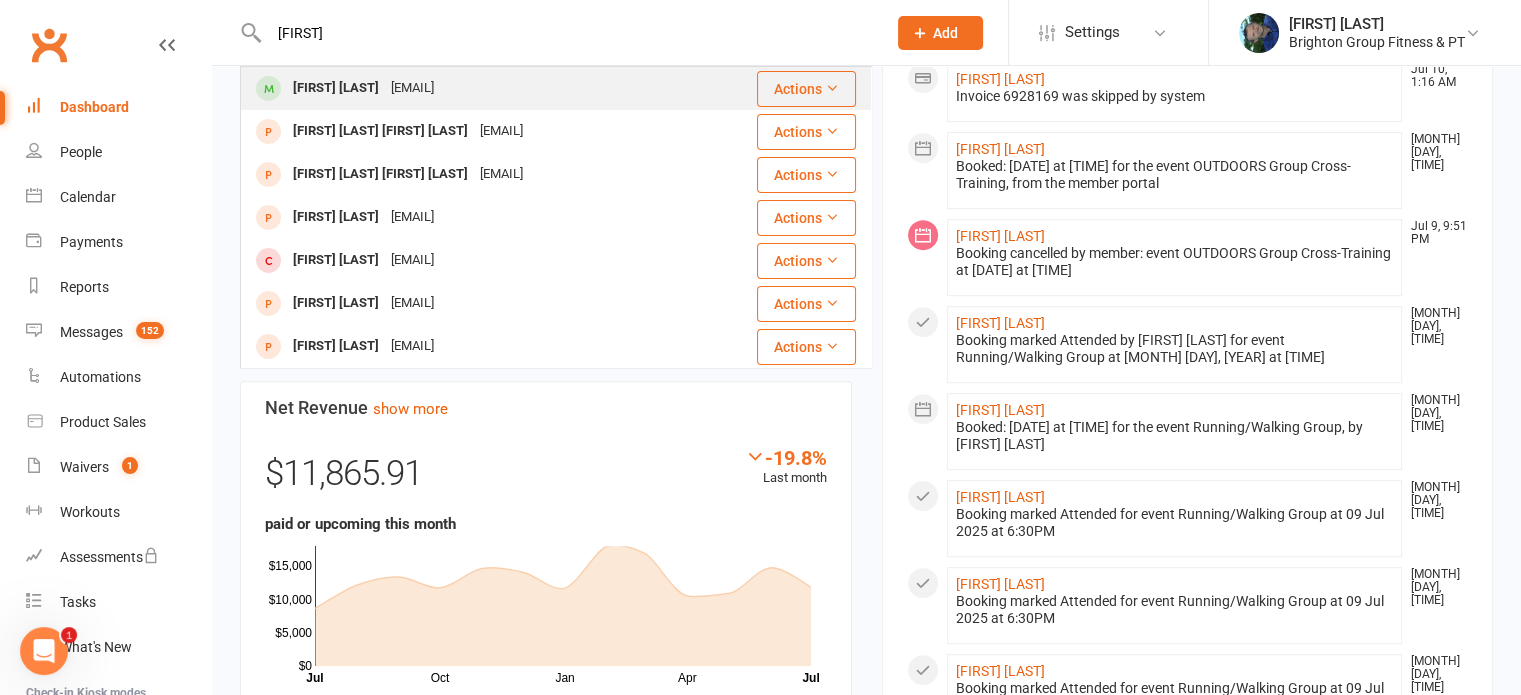 type on "[FIRST]" 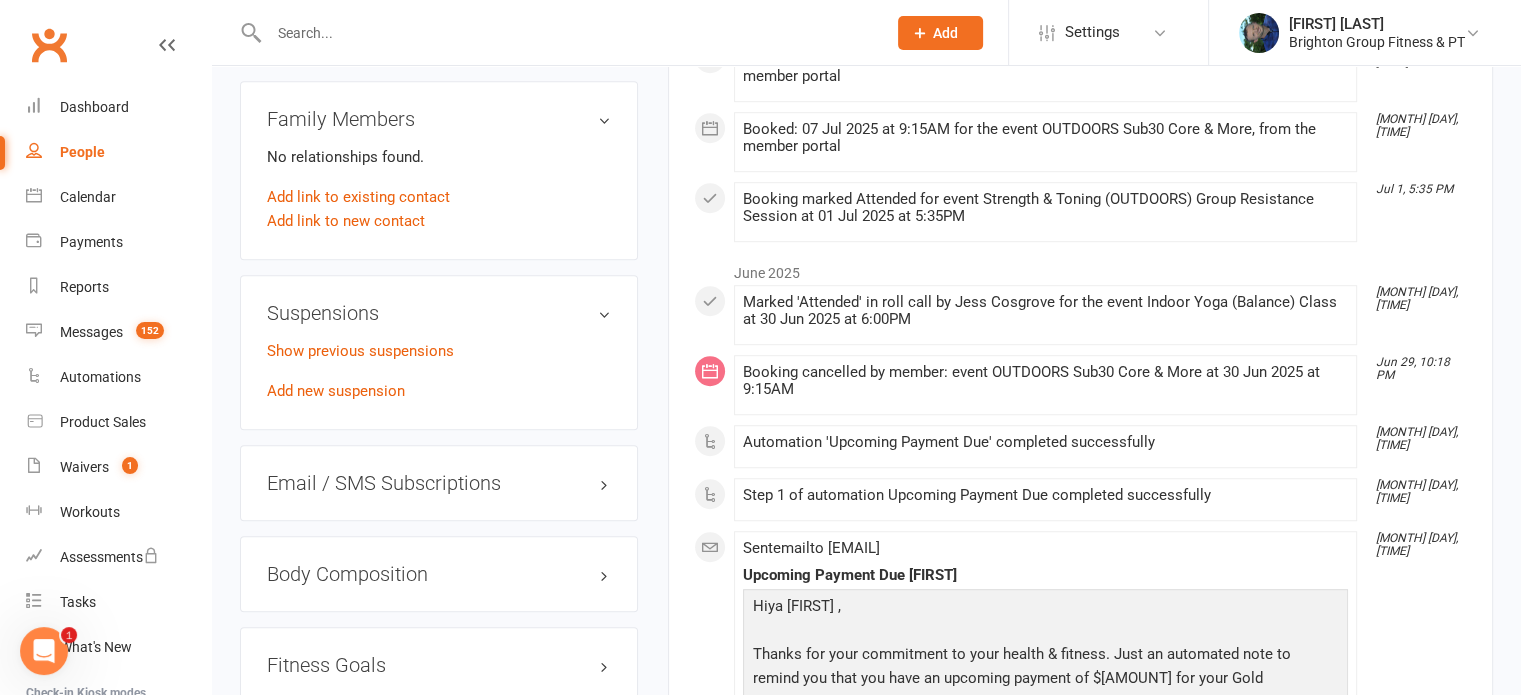 scroll, scrollTop: 1285, scrollLeft: 0, axis: vertical 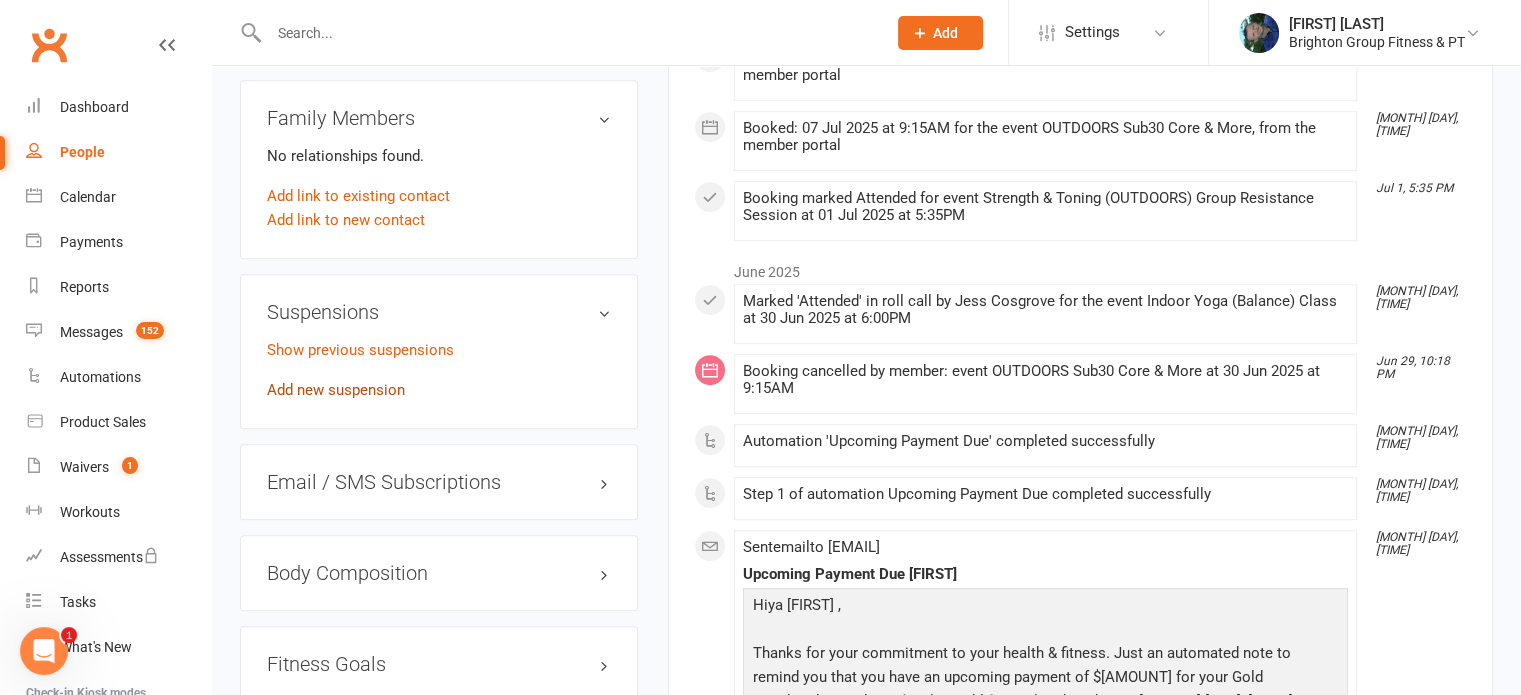 click on "Add new suspension" at bounding box center [336, 390] 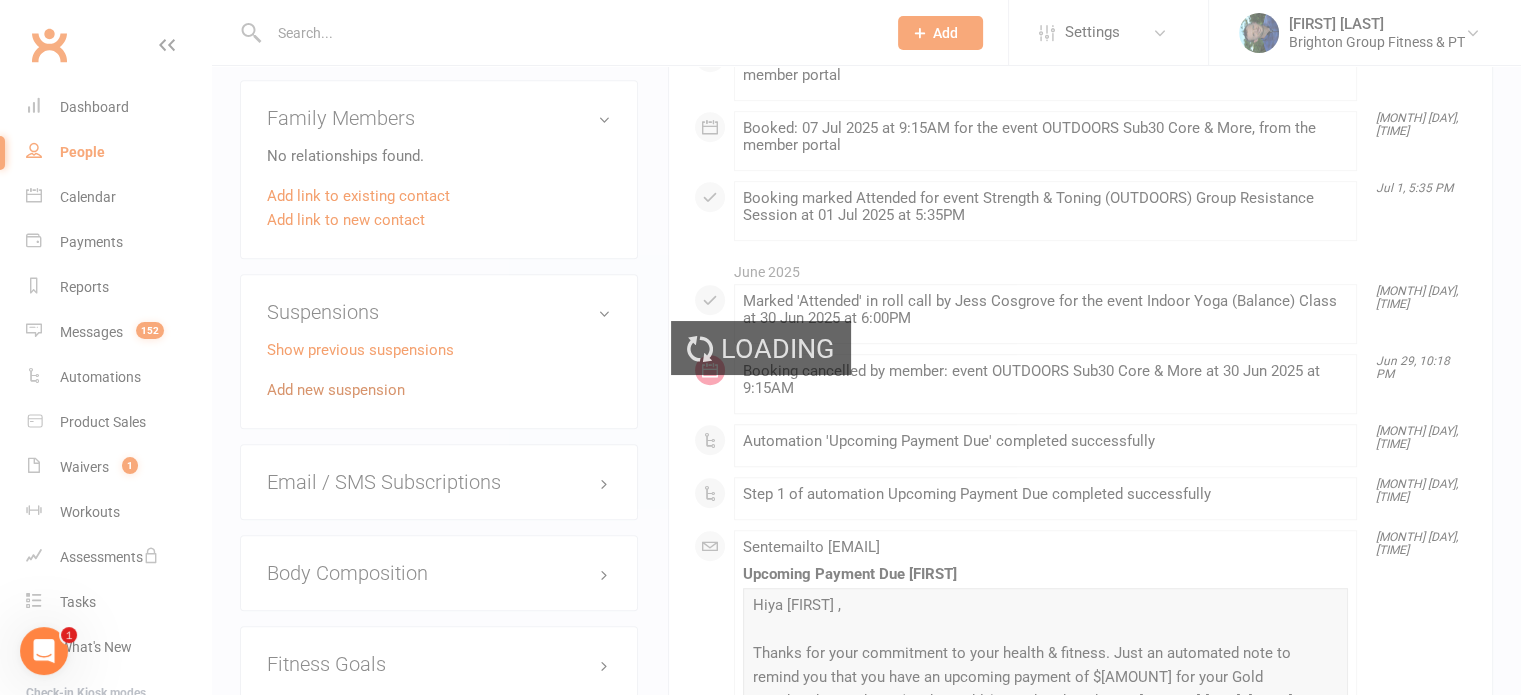 scroll, scrollTop: 0, scrollLeft: 0, axis: both 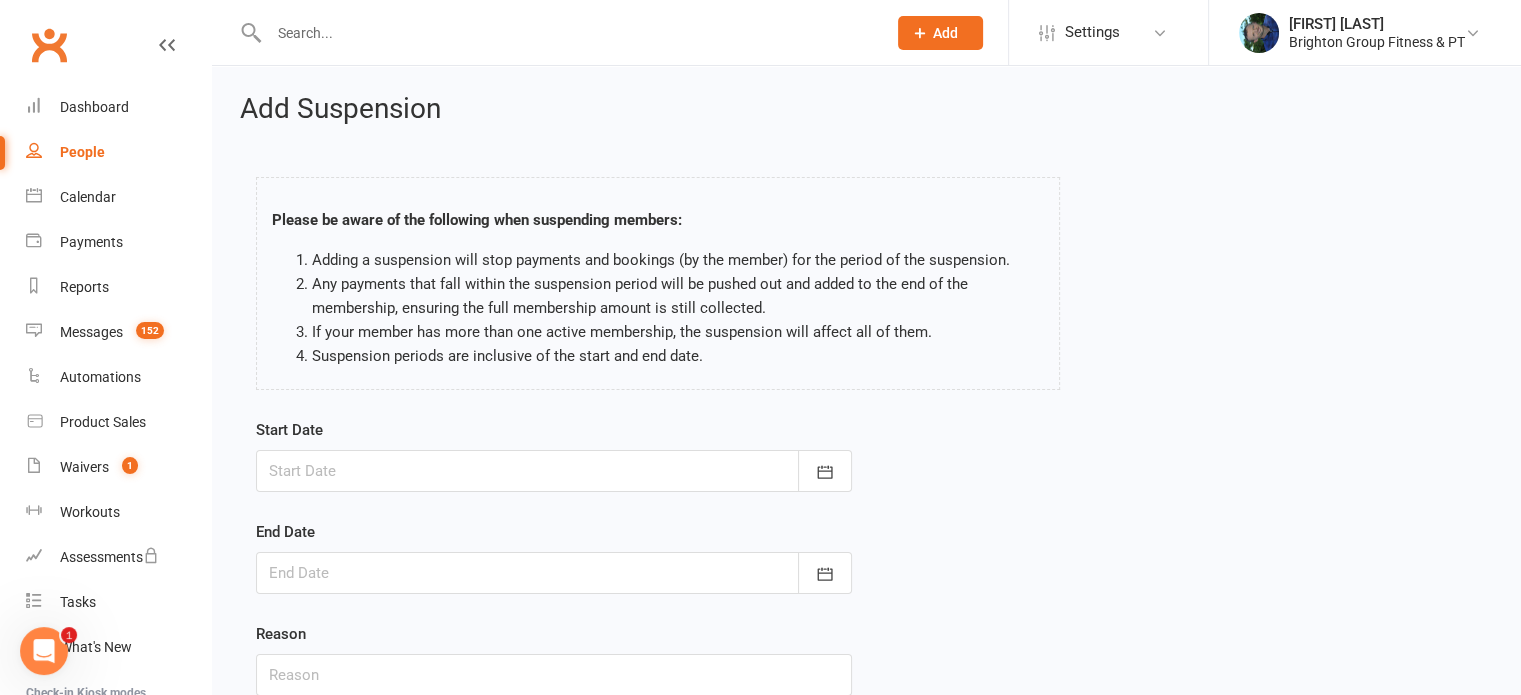 click at bounding box center [554, 471] 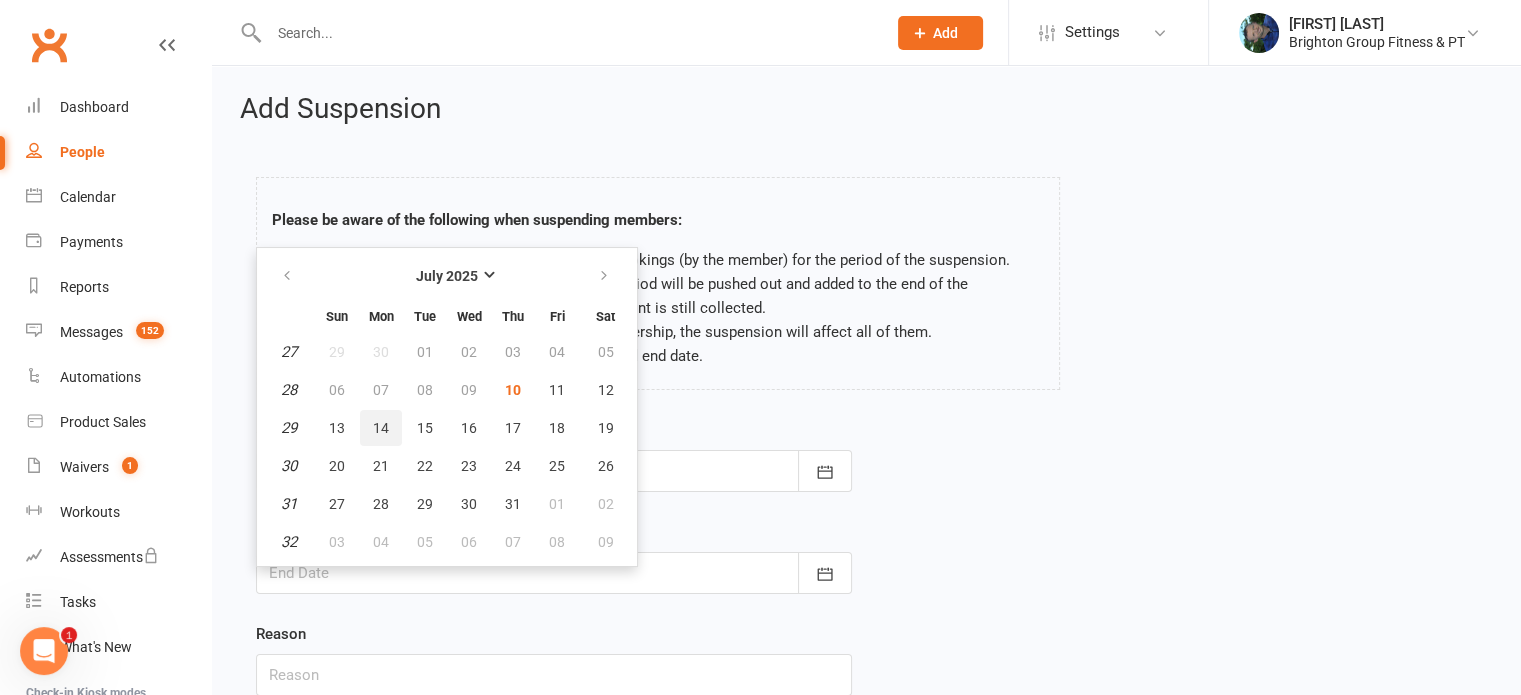 click on "14" at bounding box center [381, 428] 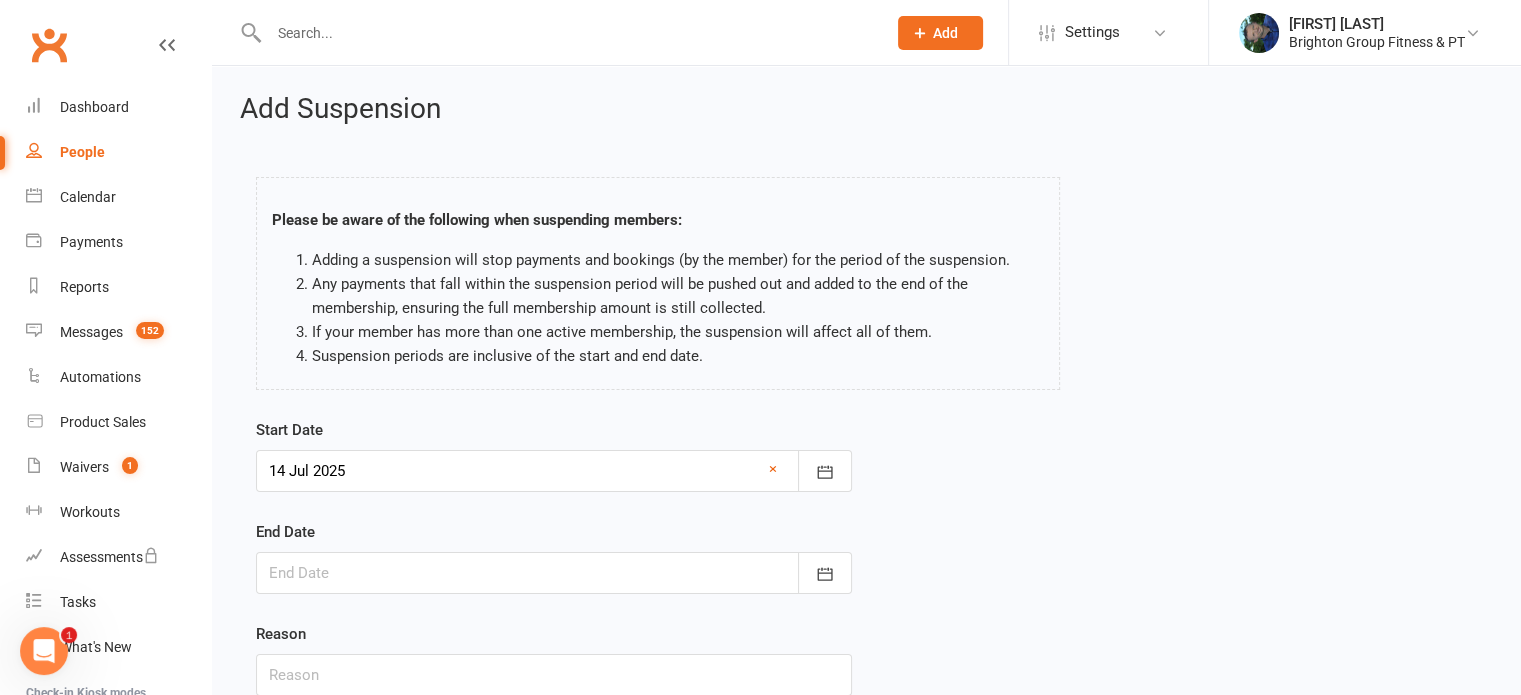 click at bounding box center (554, 573) 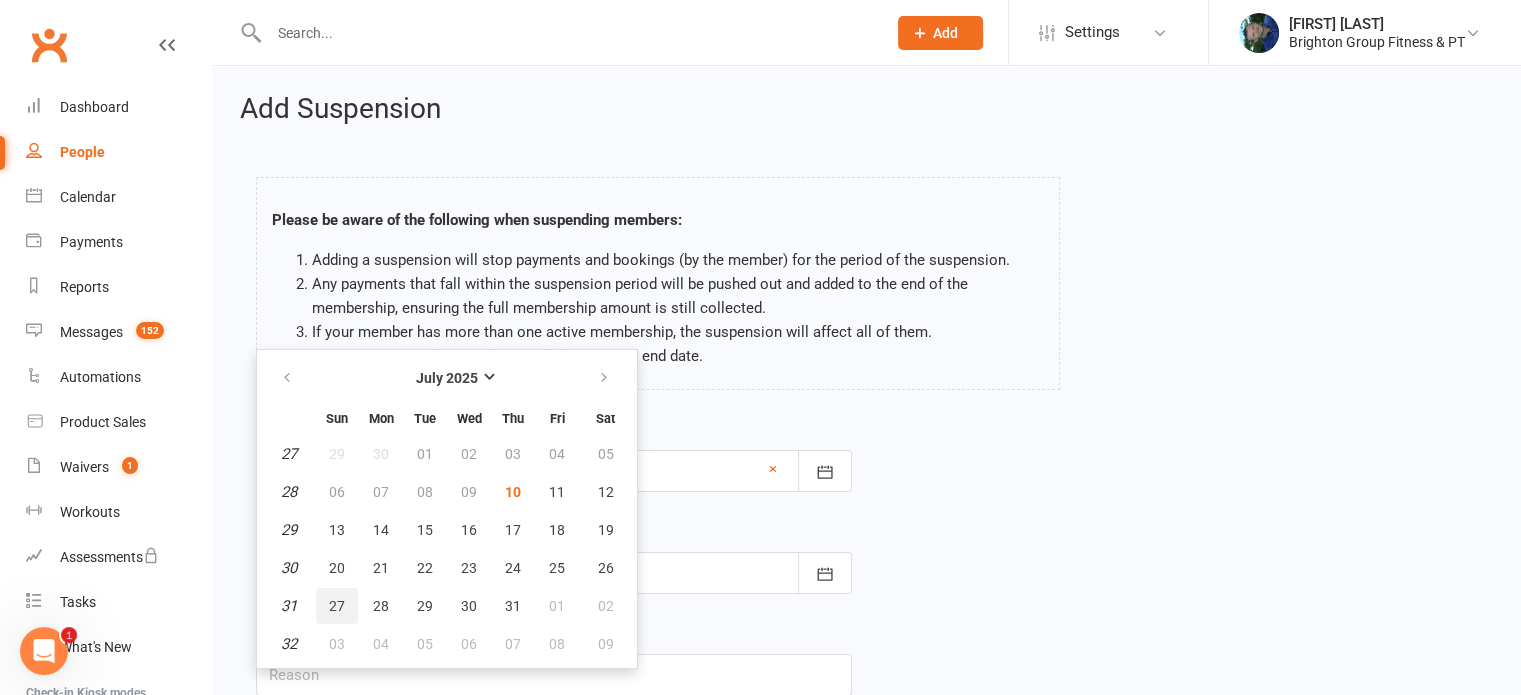 click on "27" at bounding box center [337, 606] 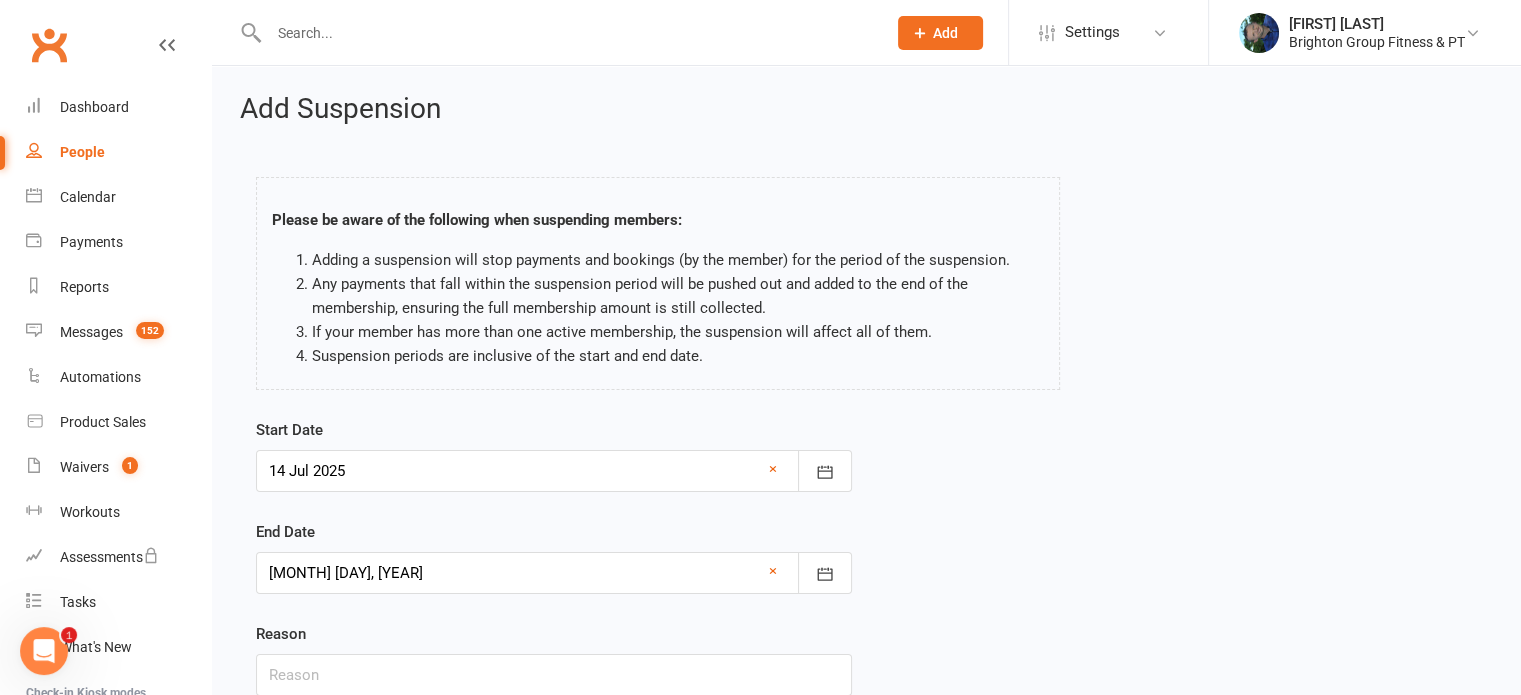 scroll, scrollTop: 157, scrollLeft: 0, axis: vertical 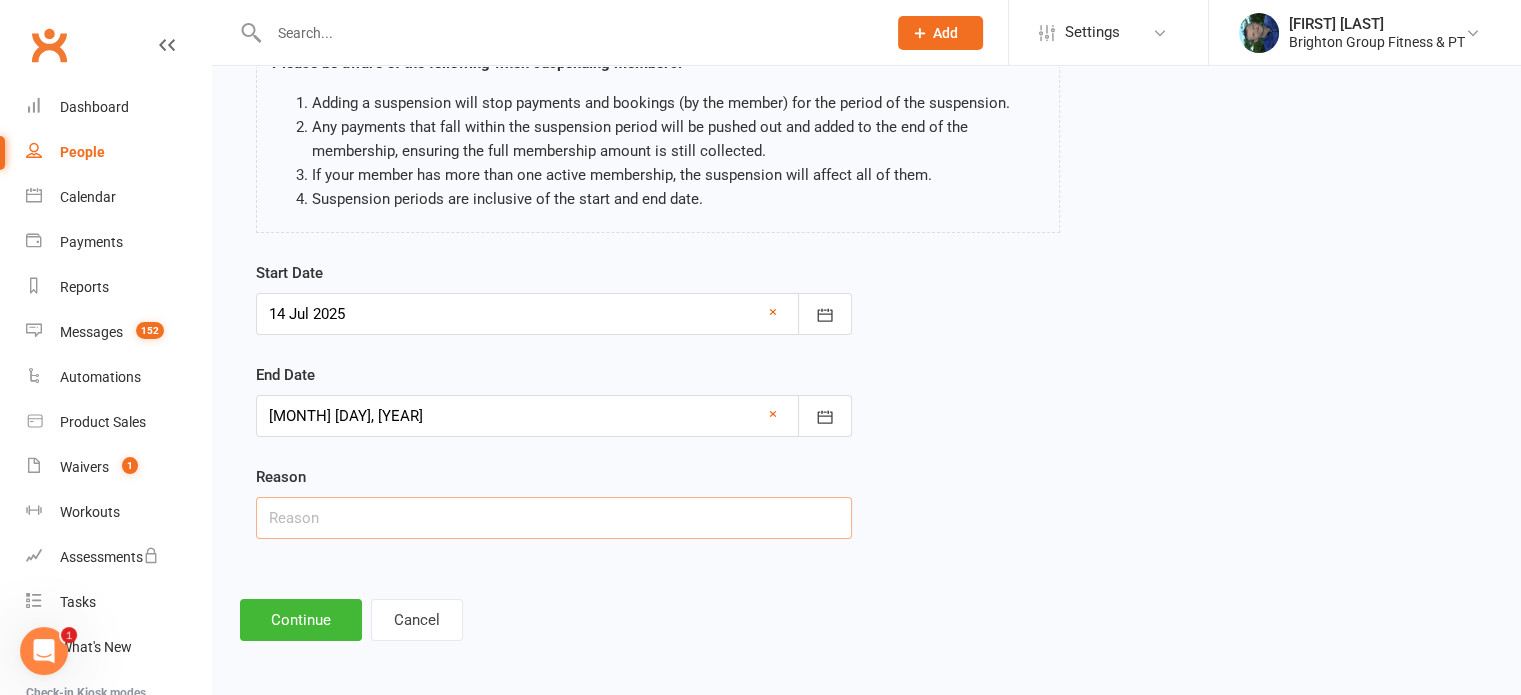 click at bounding box center (554, 518) 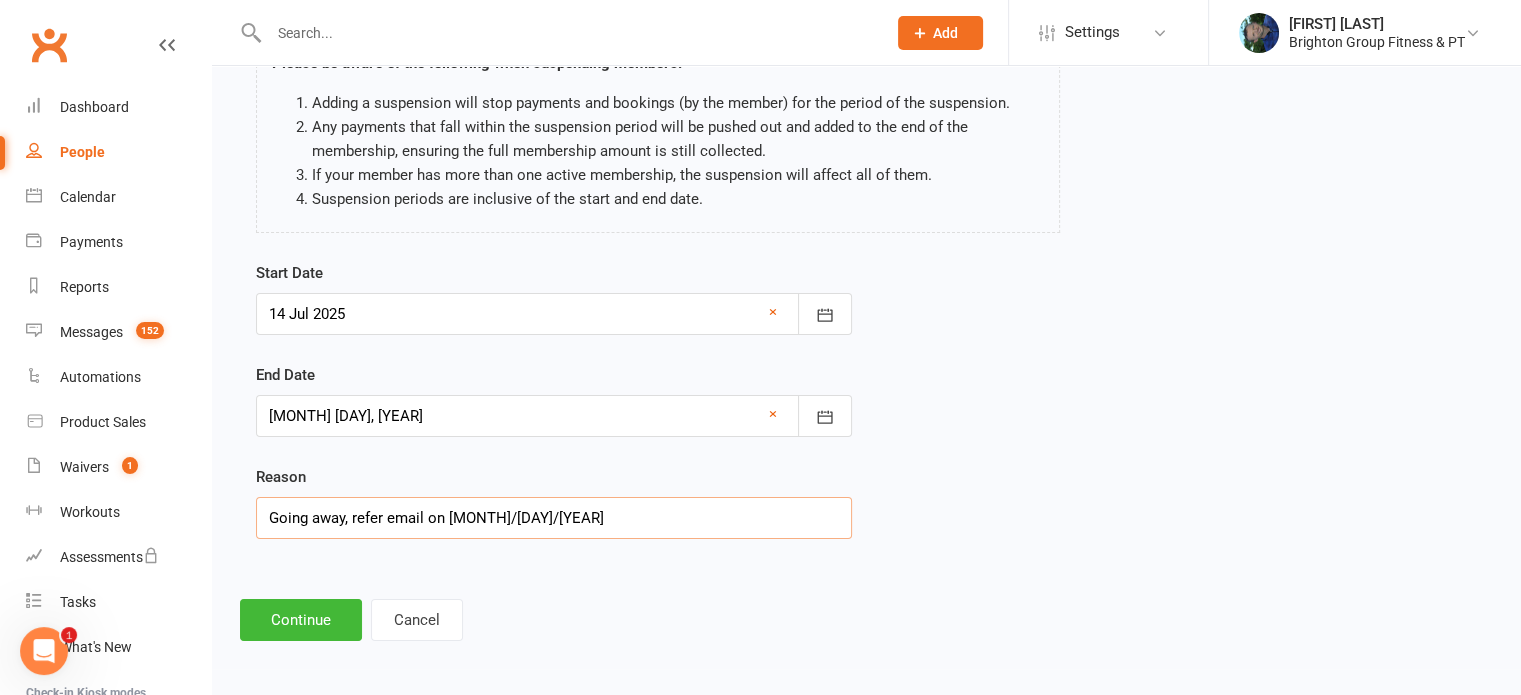 type on "Going away, refer email on [MONTH]/[DAY]/[YEAR]" 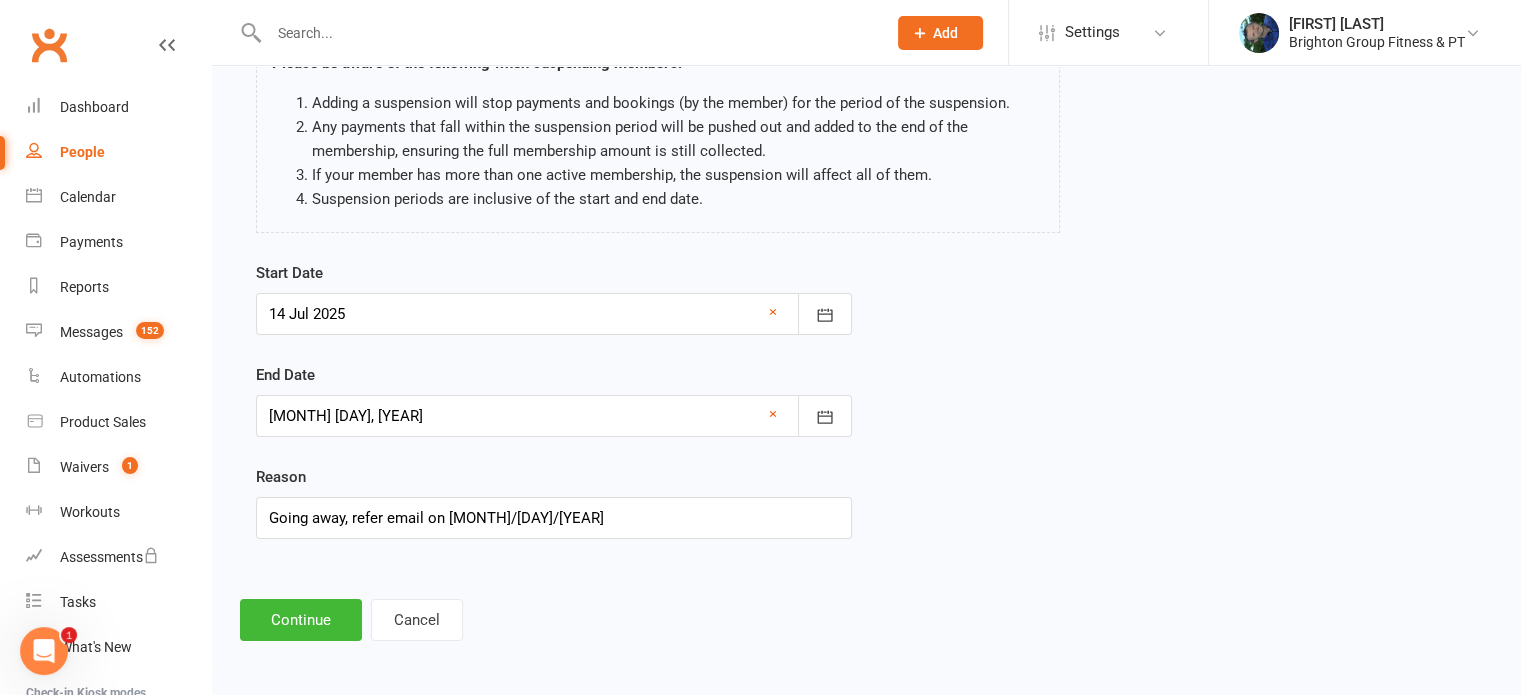 click at bounding box center (554, 314) 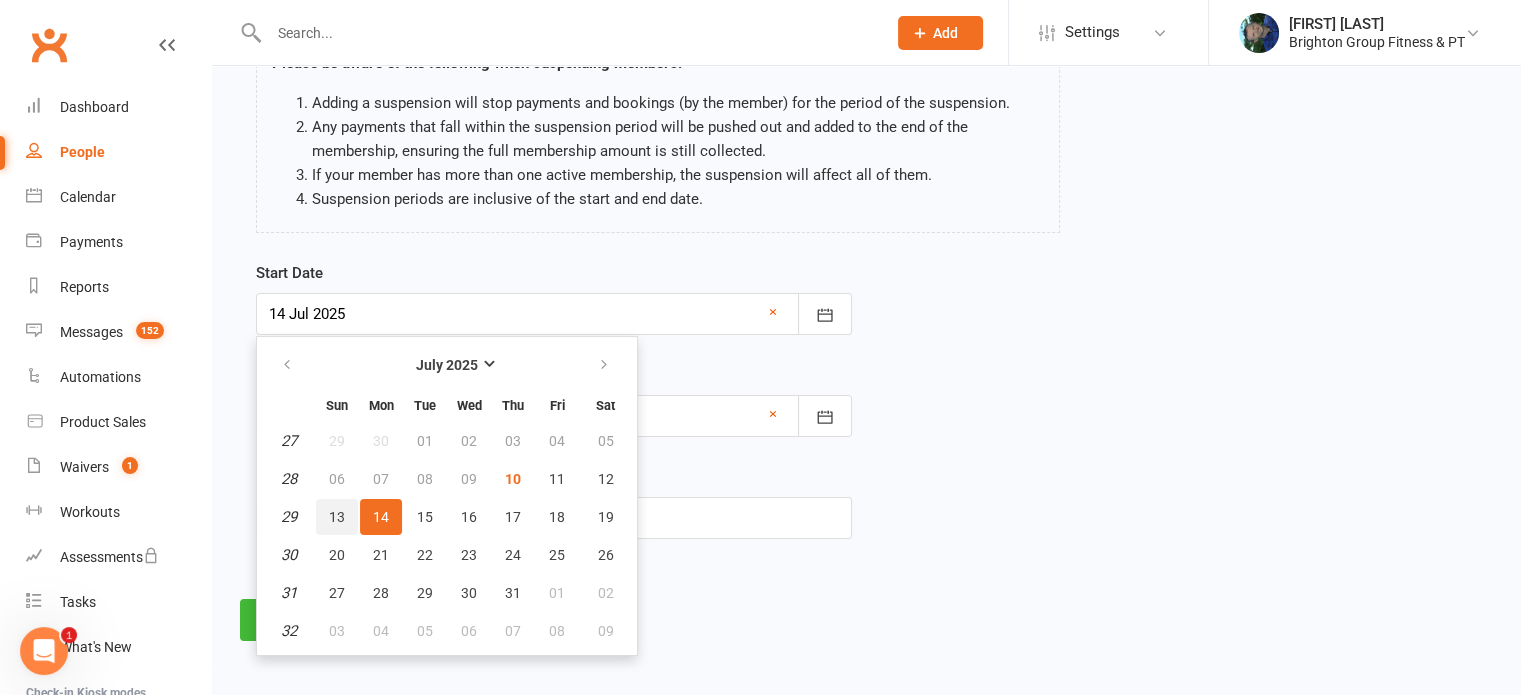 click on "13" at bounding box center [337, 517] 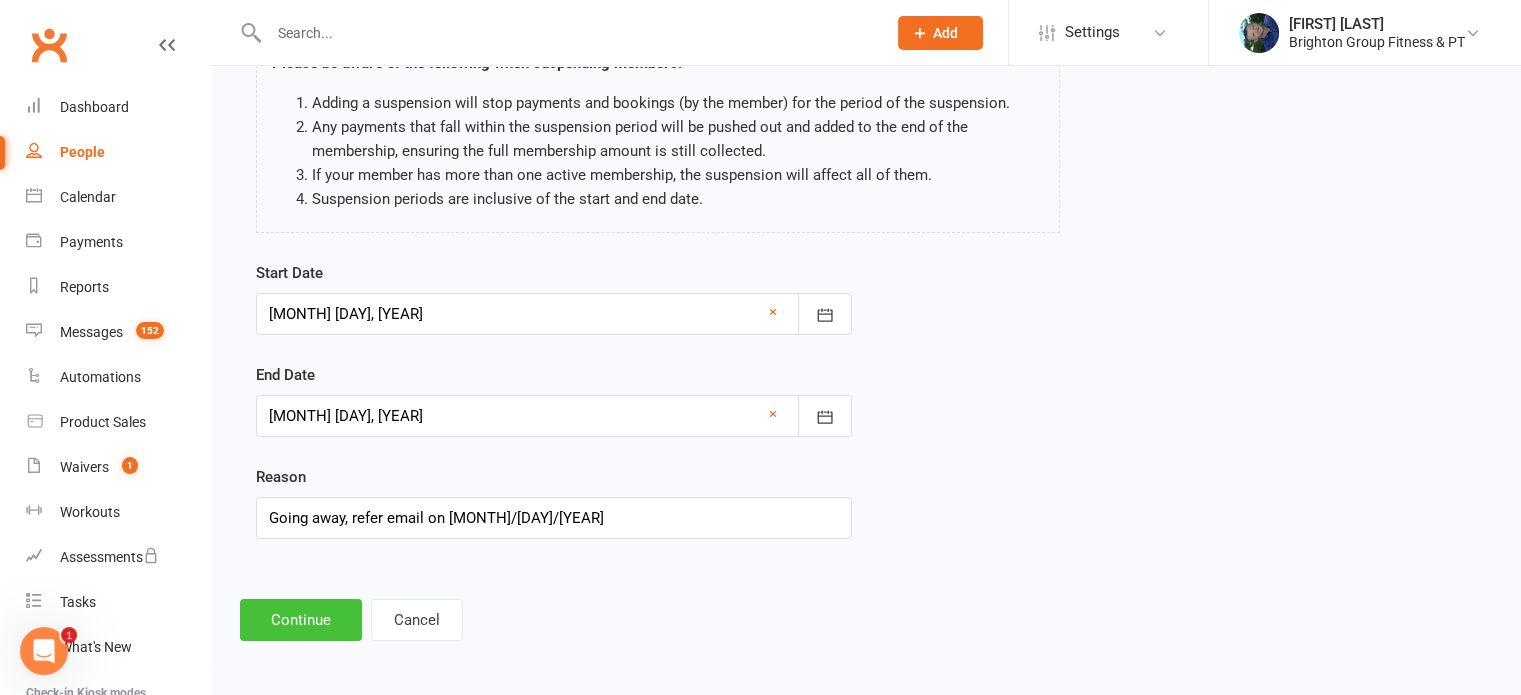 click on "Continue" at bounding box center [301, 620] 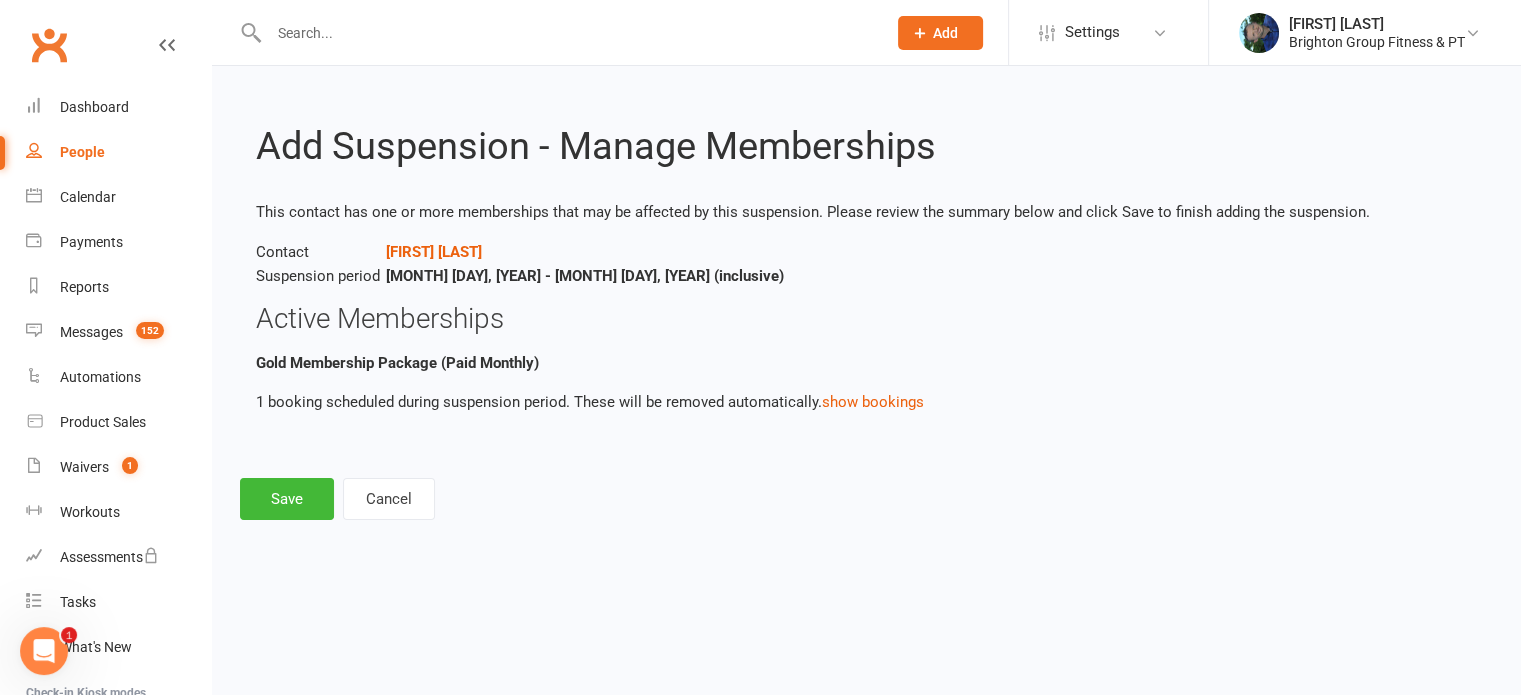 scroll, scrollTop: 0, scrollLeft: 0, axis: both 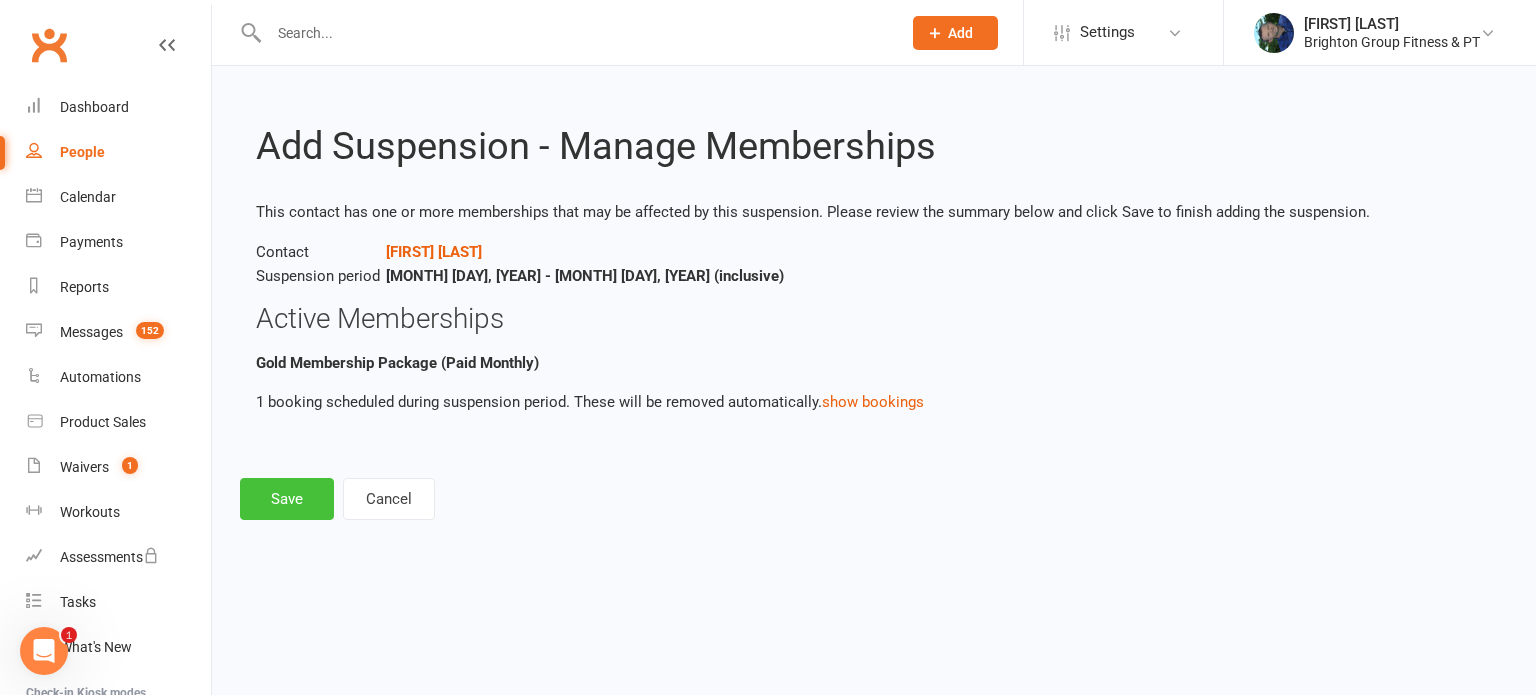 click on "Save" at bounding box center [287, 499] 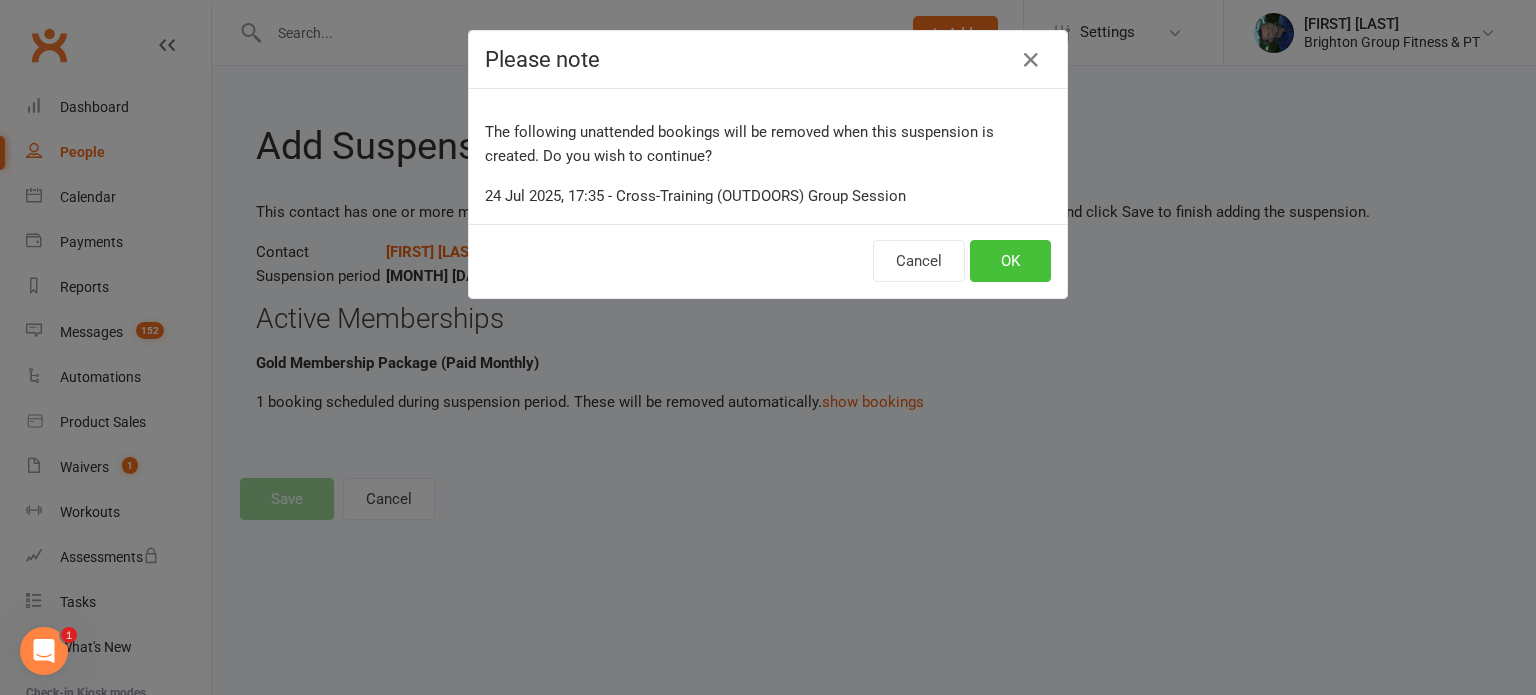 click on "OK" at bounding box center (1010, 261) 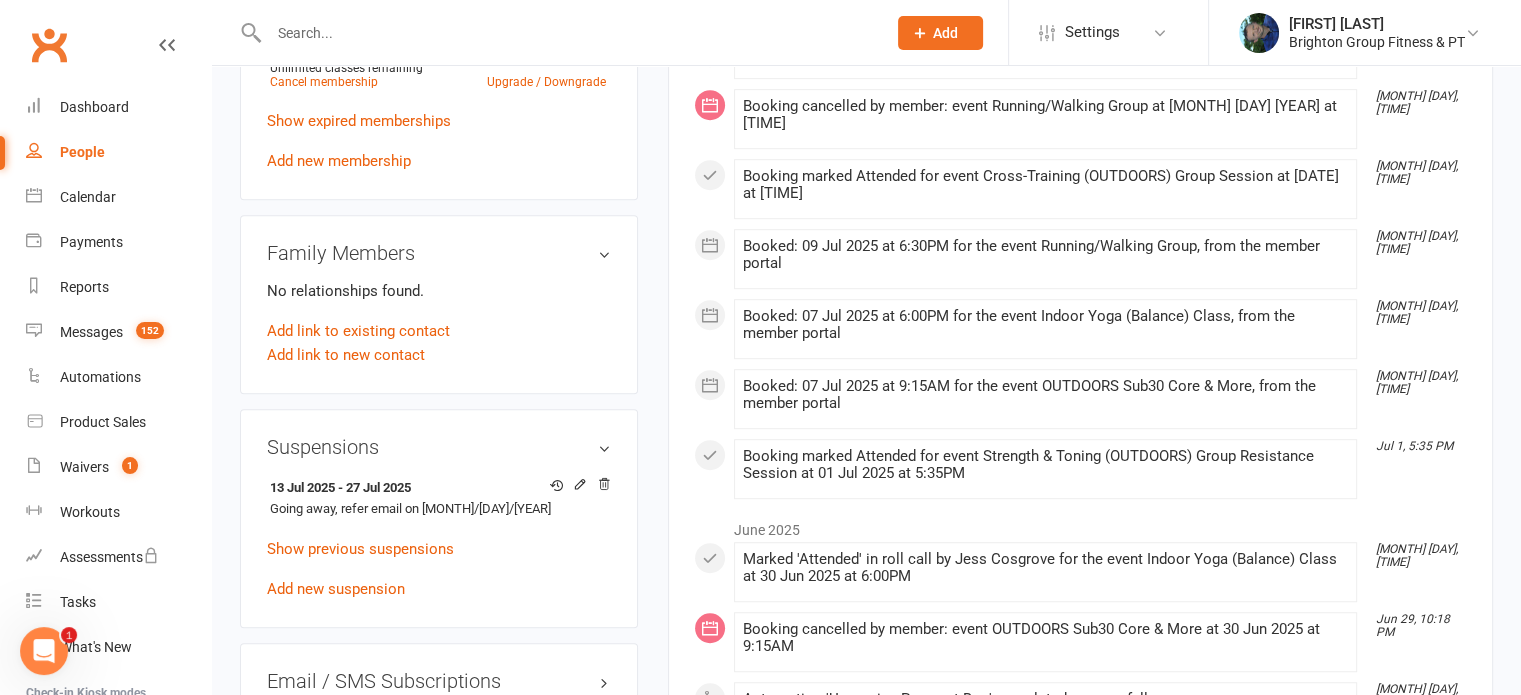 scroll, scrollTop: 1163, scrollLeft: 0, axis: vertical 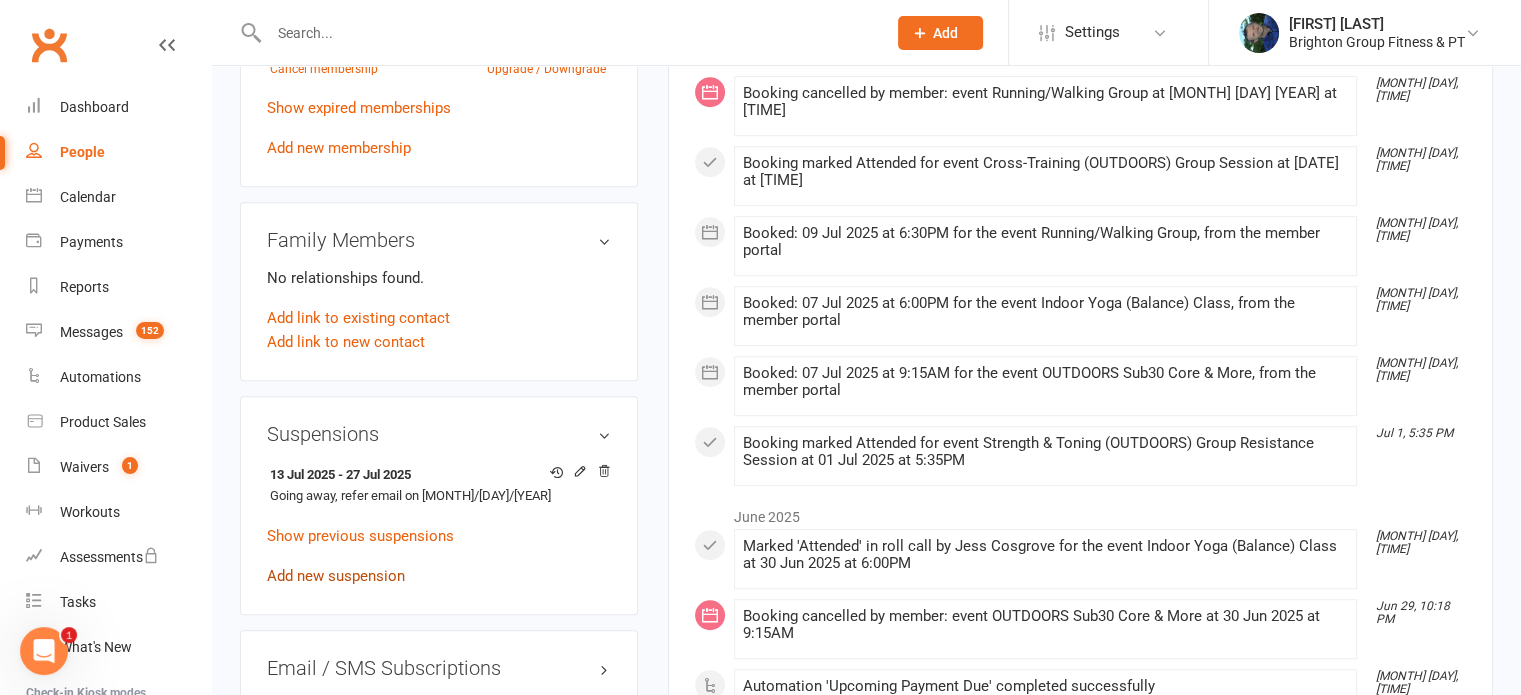 click on "Add new suspension" at bounding box center (336, 576) 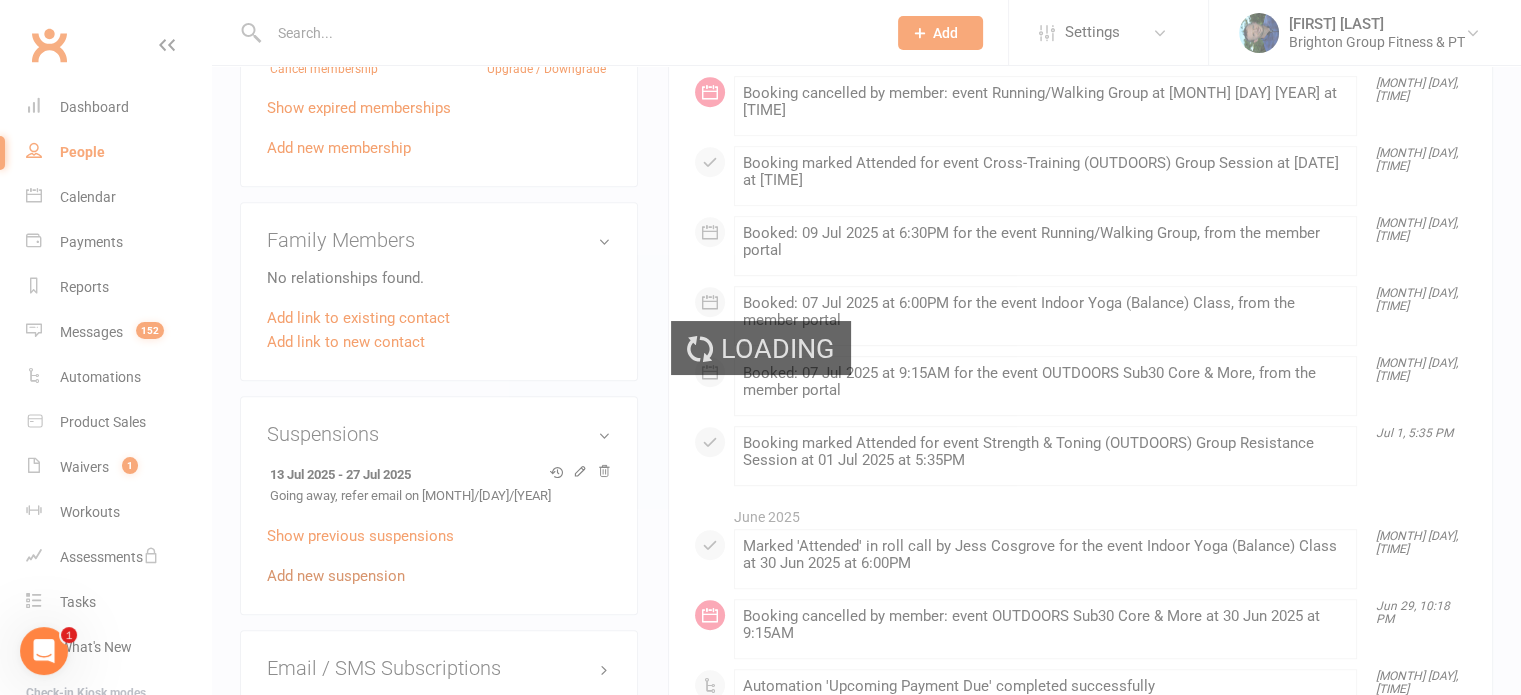 scroll, scrollTop: 0, scrollLeft: 0, axis: both 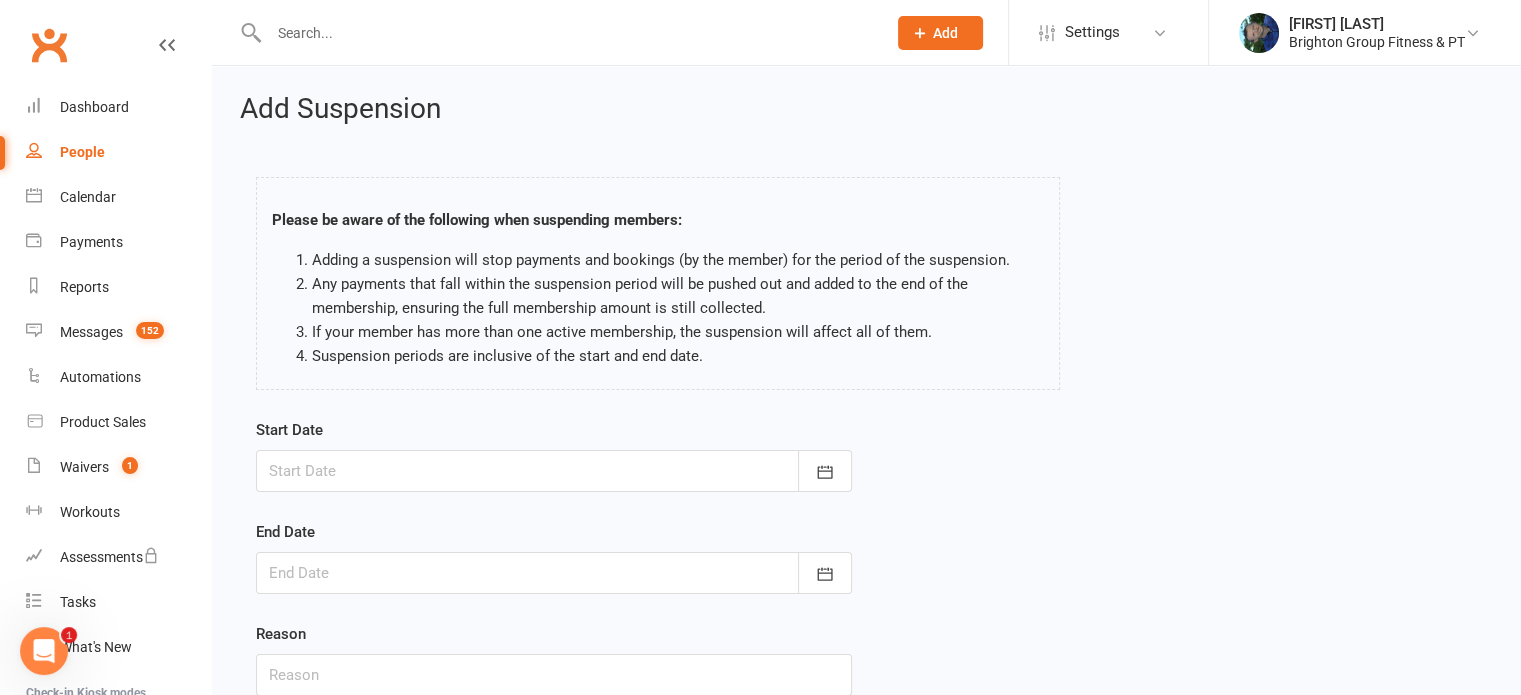 click at bounding box center [554, 471] 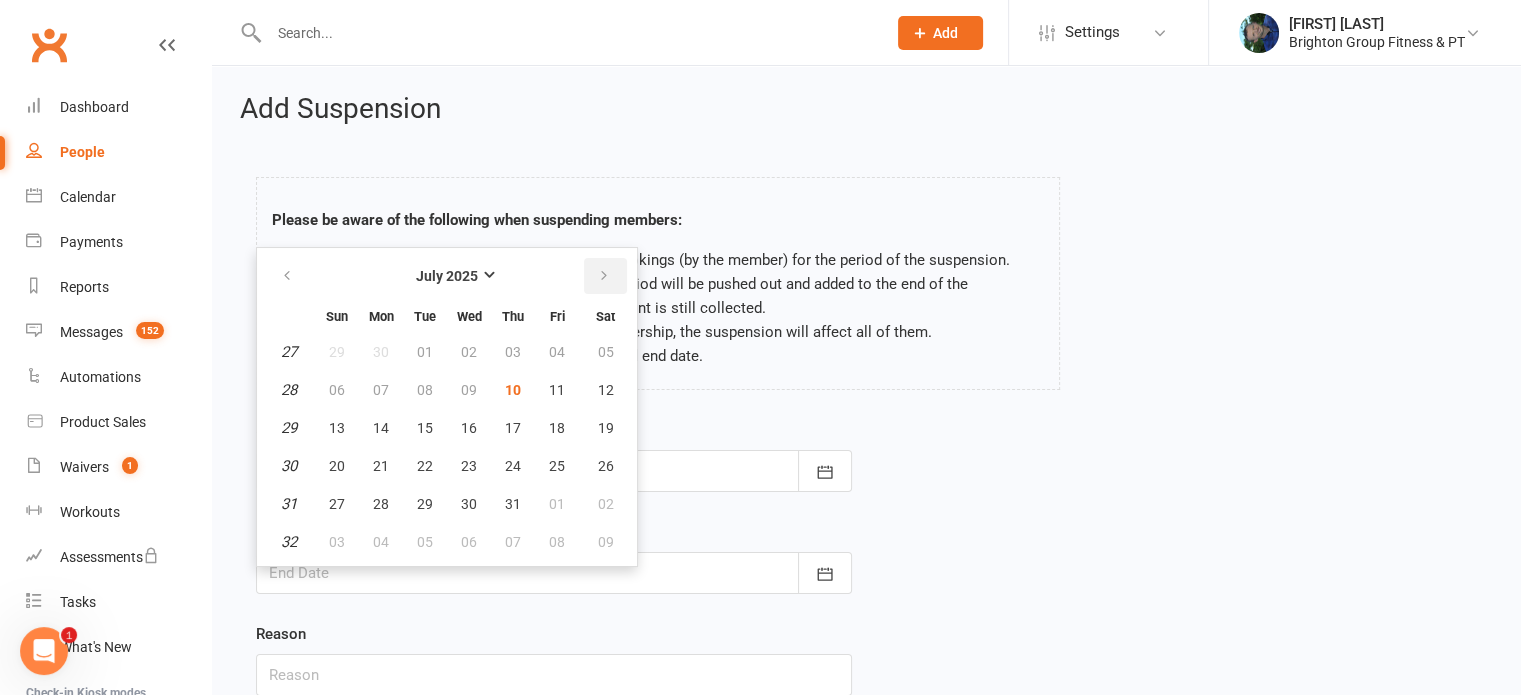 click at bounding box center (604, 276) 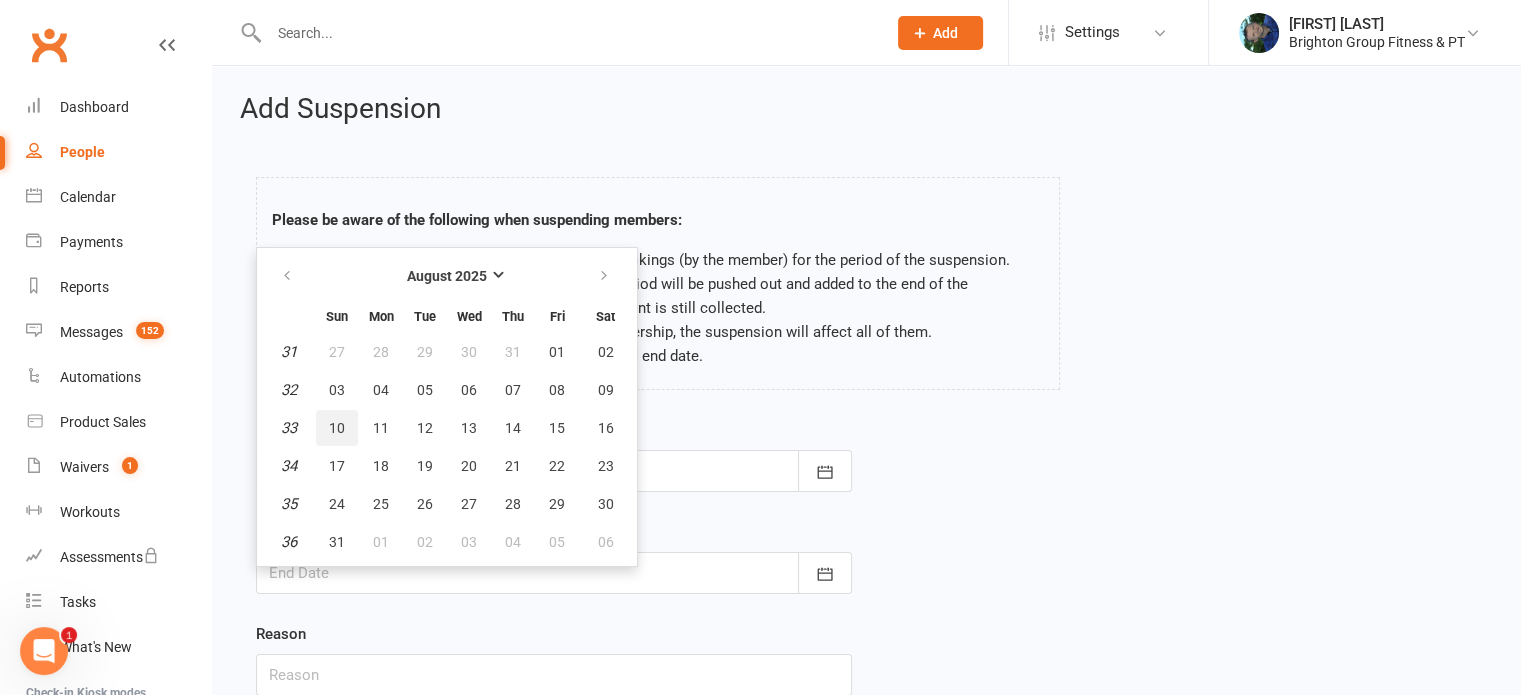 click on "10" at bounding box center [337, 428] 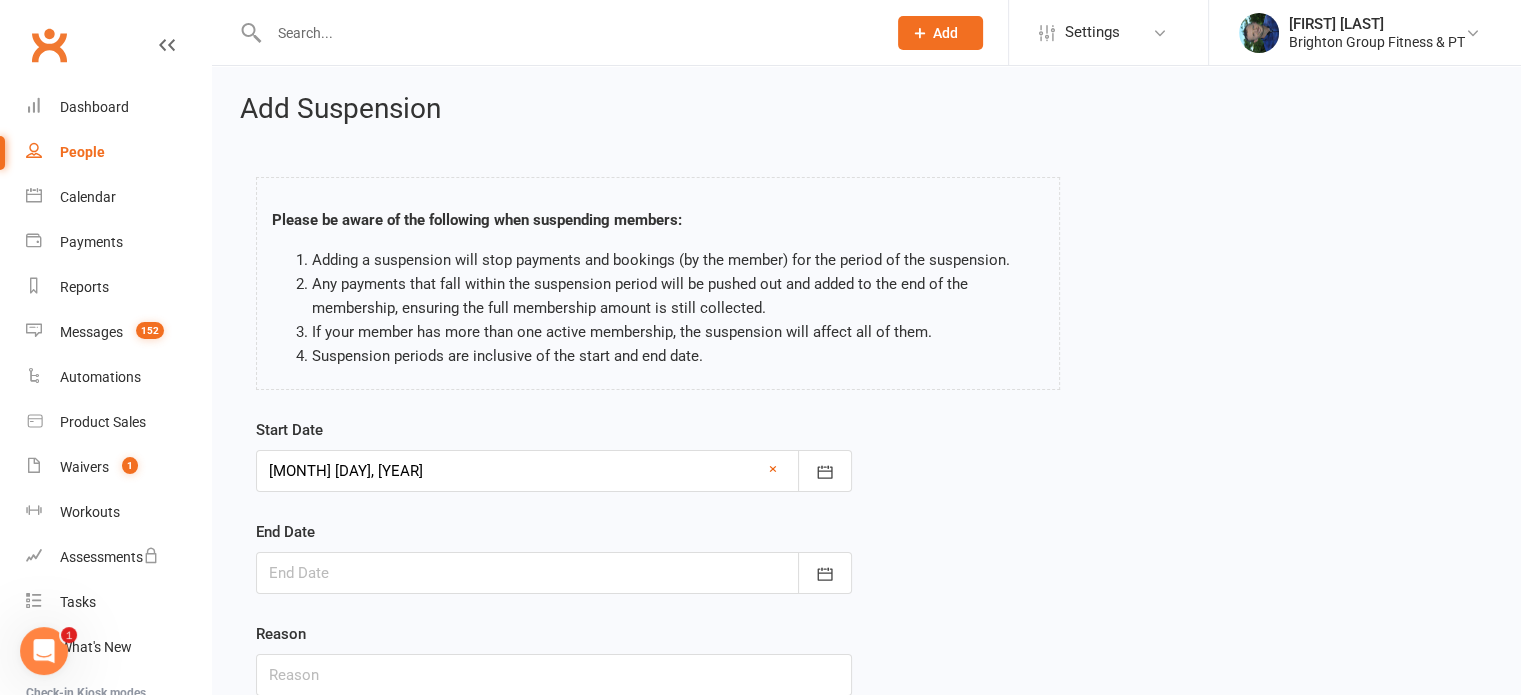 click at bounding box center [554, 573] 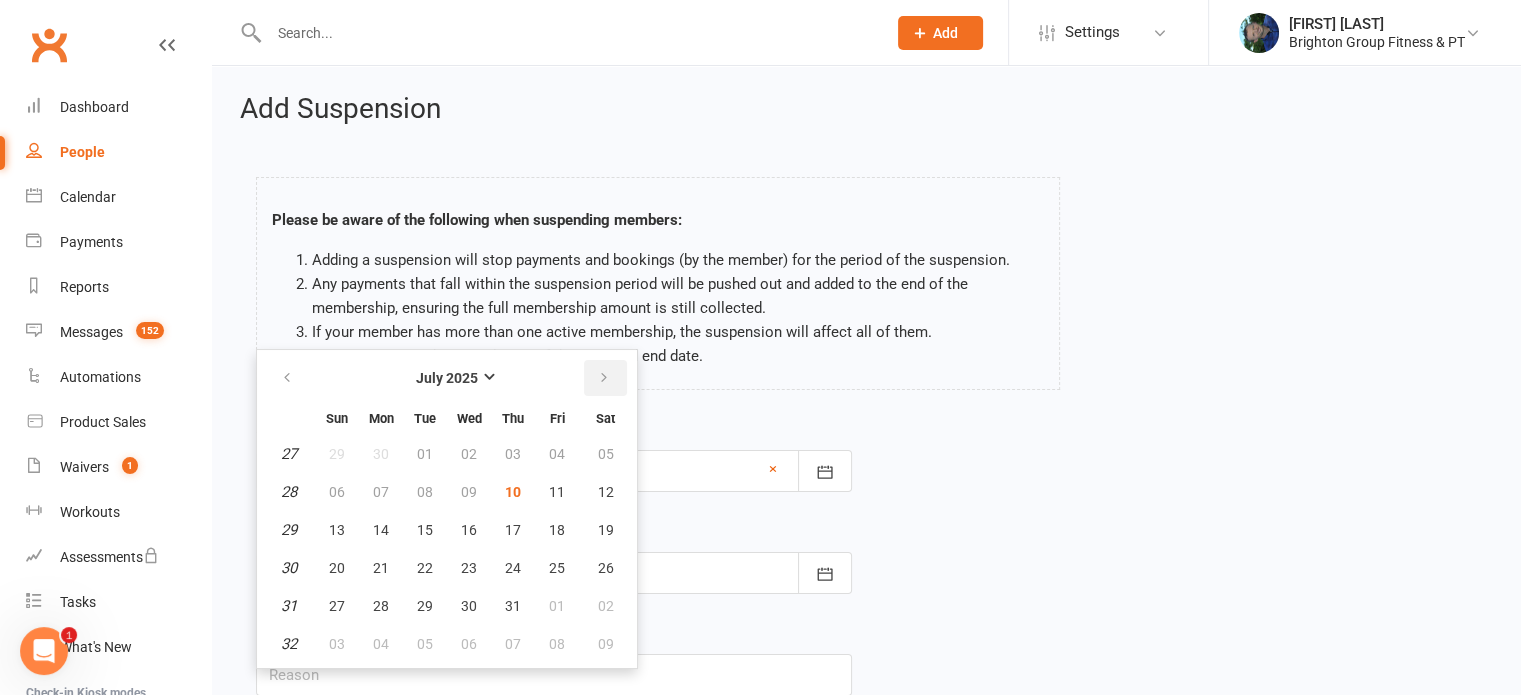 click at bounding box center (604, 378) 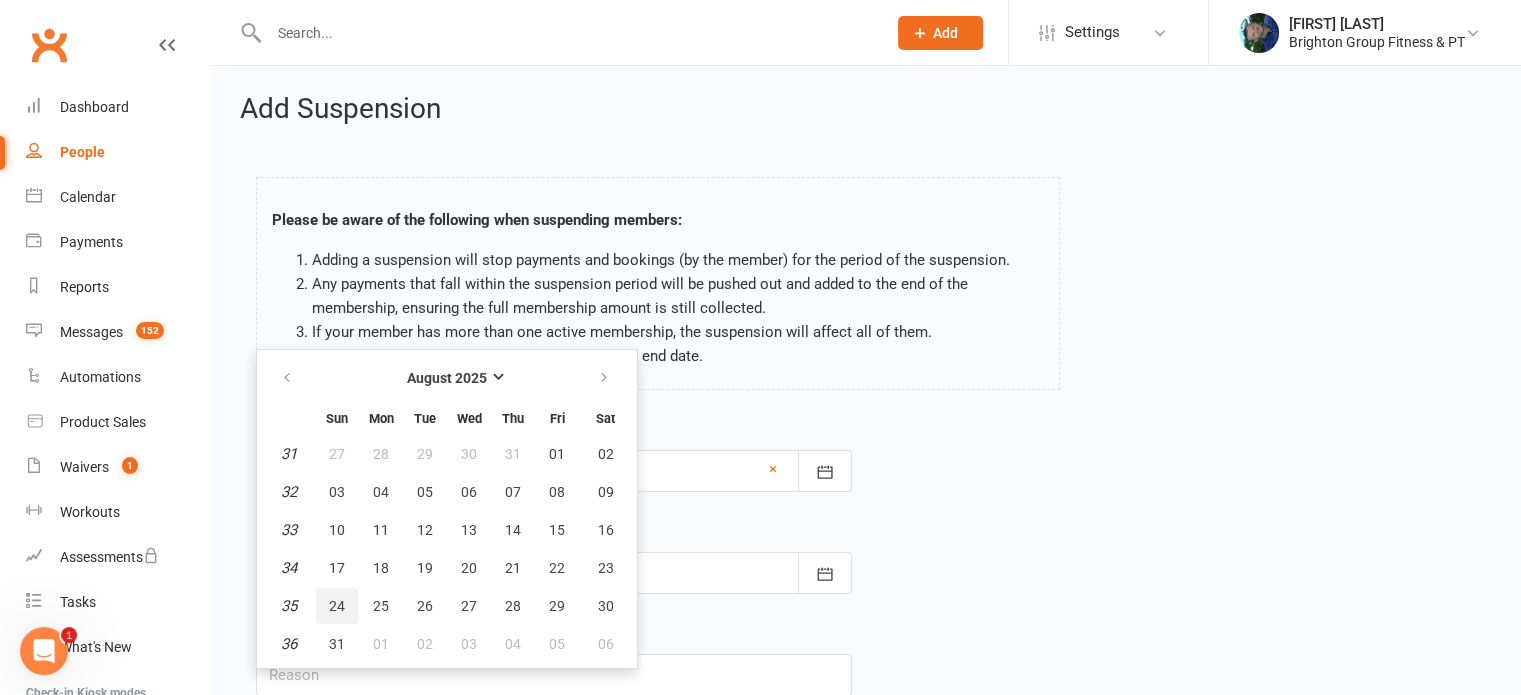 click on "24" at bounding box center (337, 606) 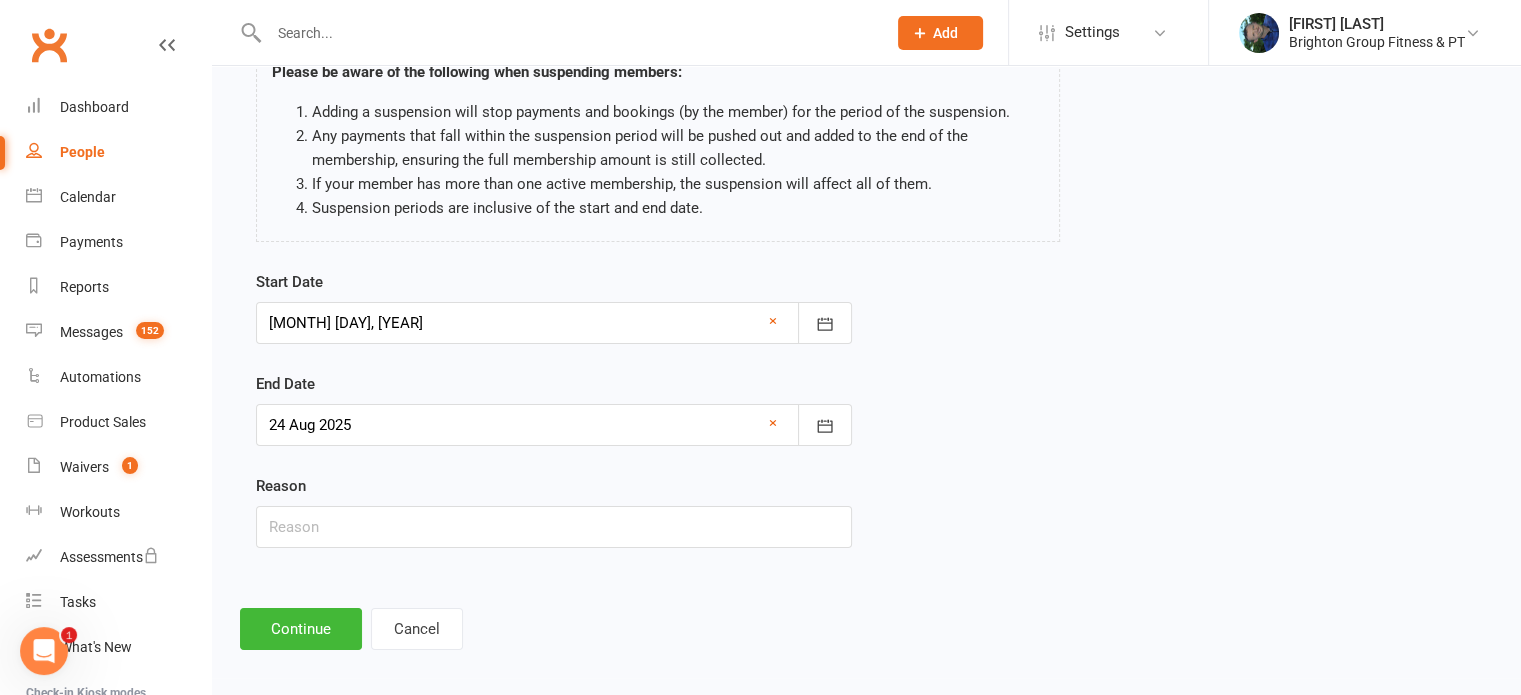 scroll, scrollTop: 157, scrollLeft: 0, axis: vertical 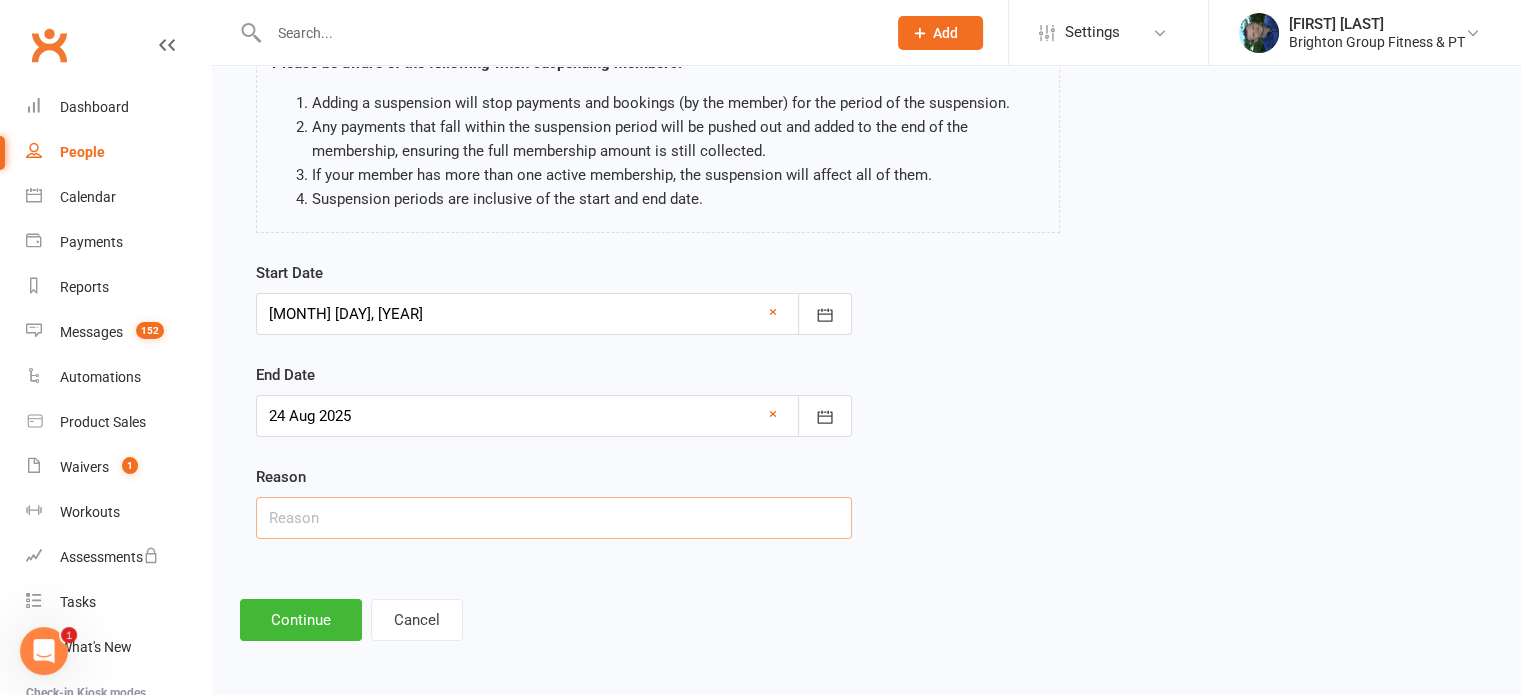 click at bounding box center [554, 518] 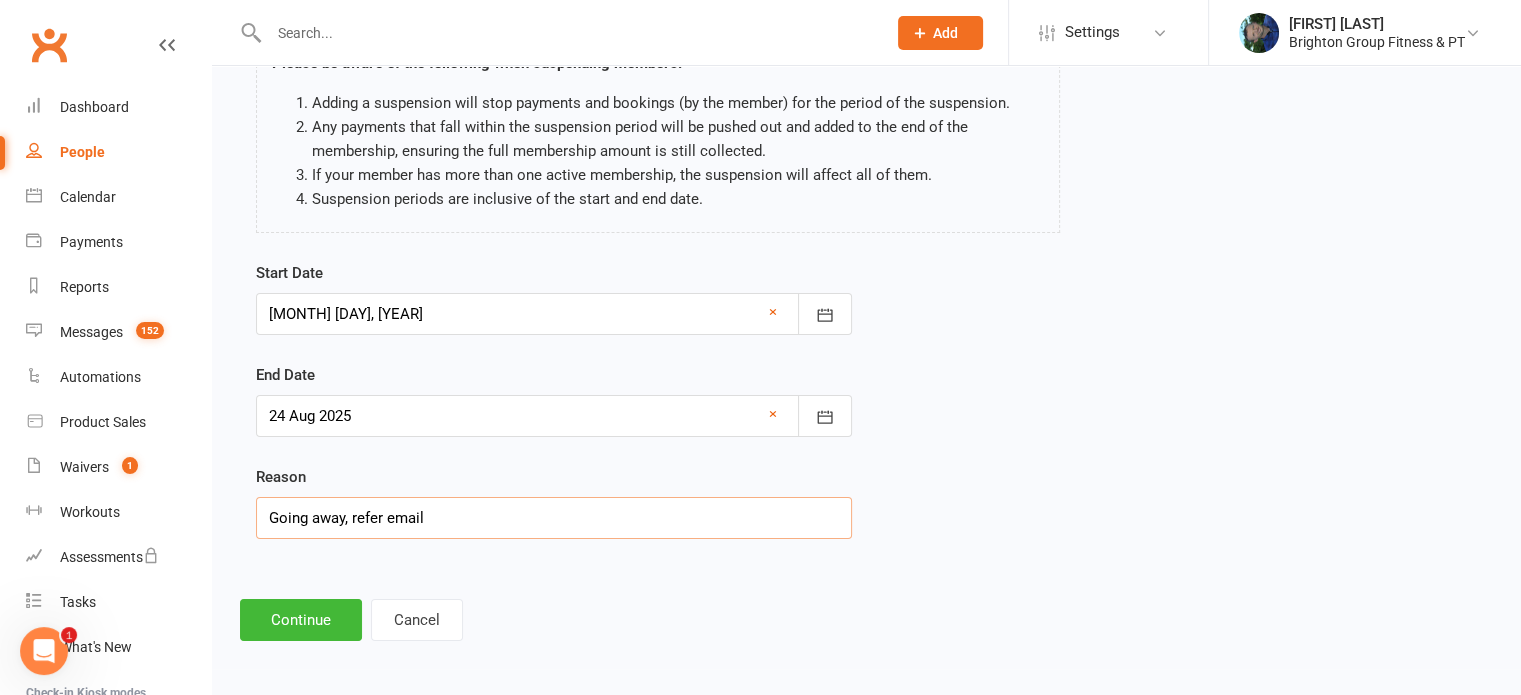 type on "Going away, refer email on [MONTH]/[DAY]/[YEAR]" 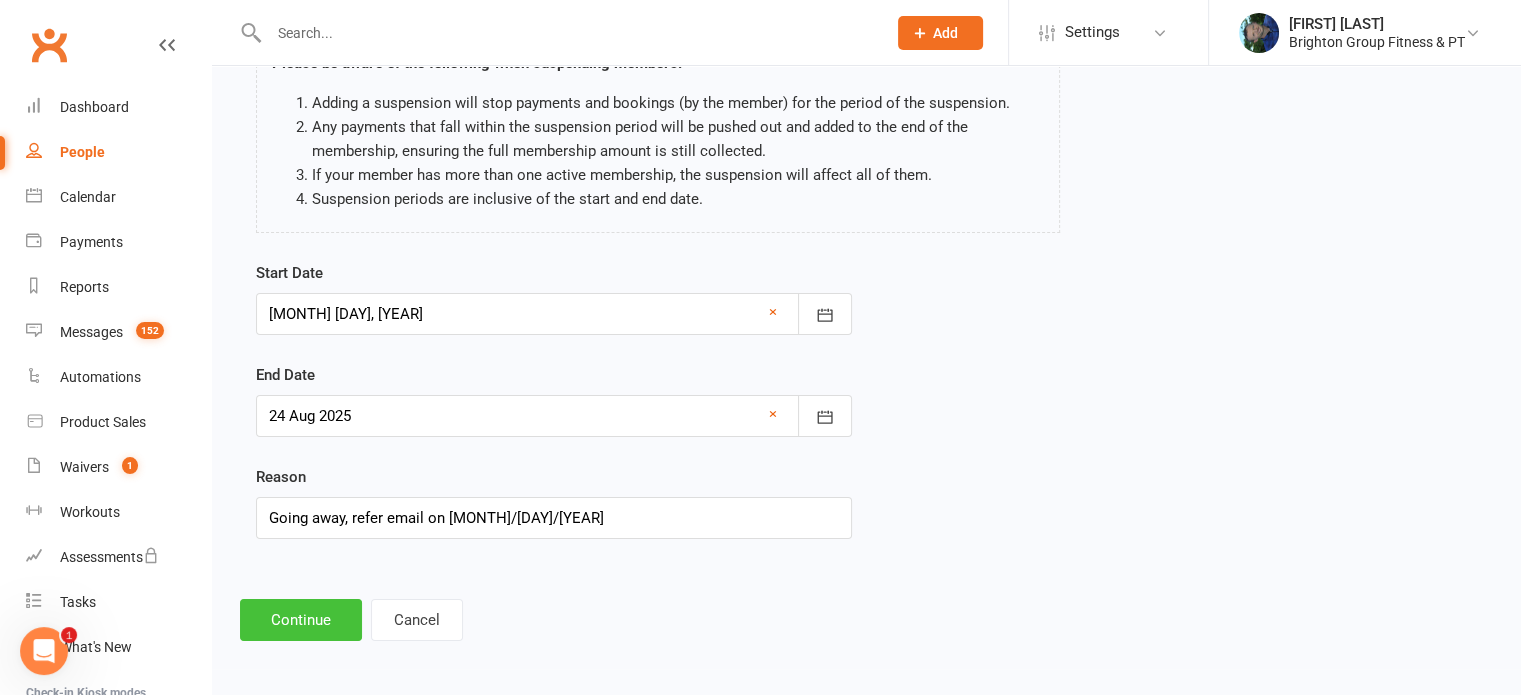 click on "Continue" at bounding box center [301, 620] 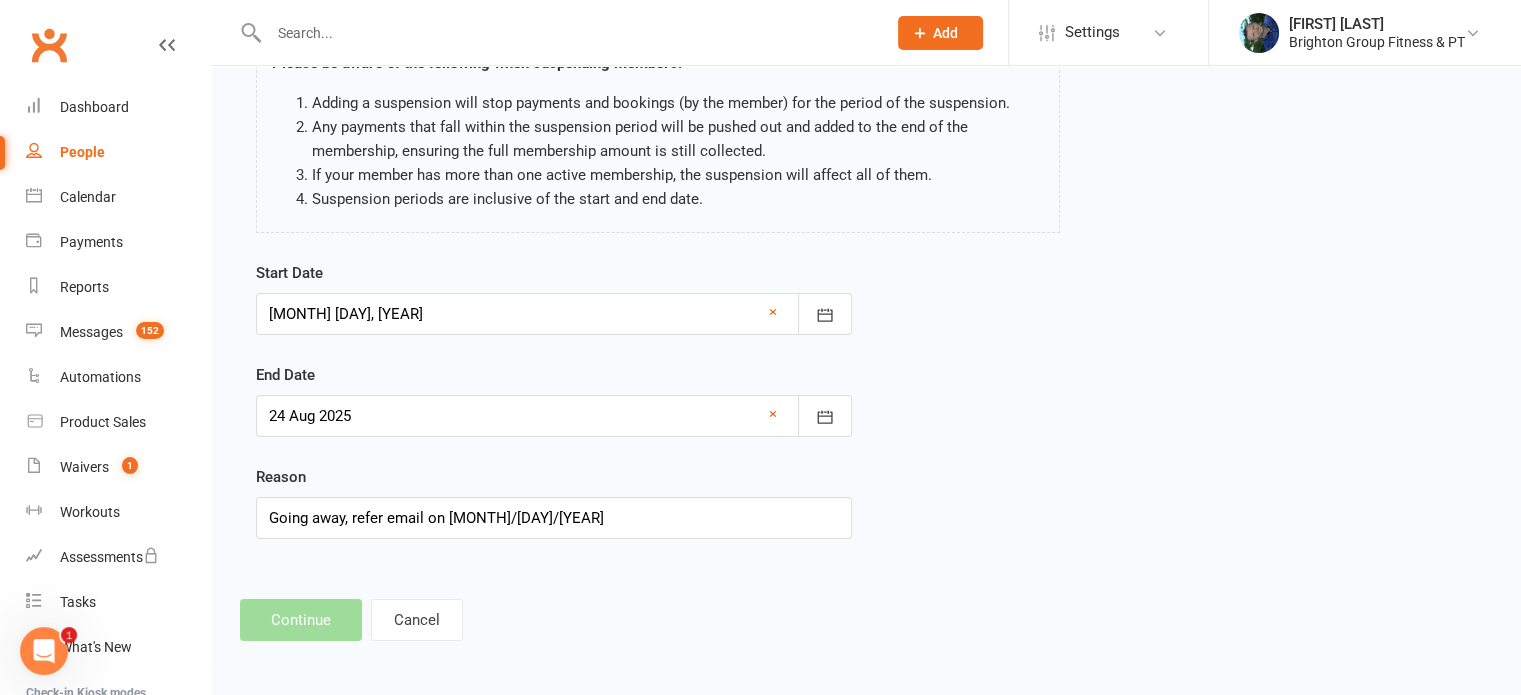 scroll, scrollTop: 0, scrollLeft: 0, axis: both 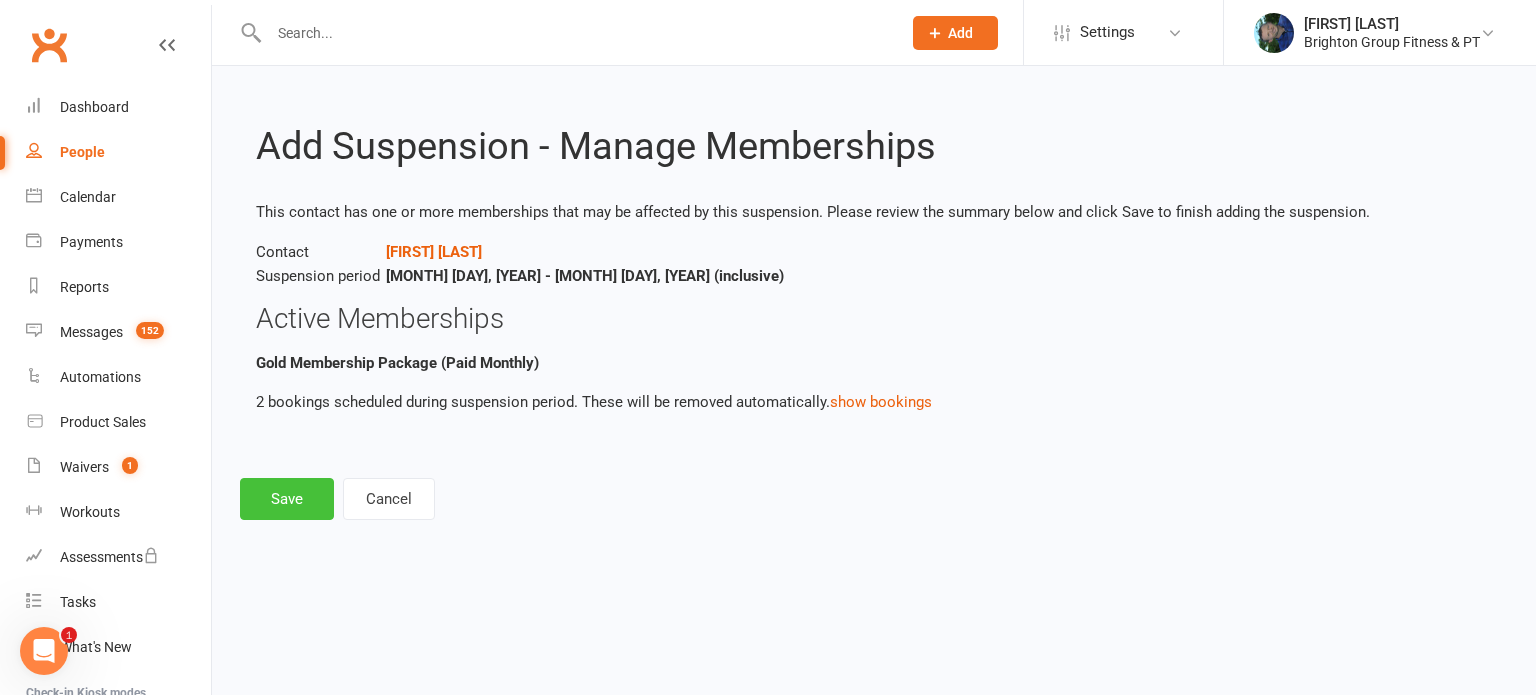click on "Save" at bounding box center (287, 499) 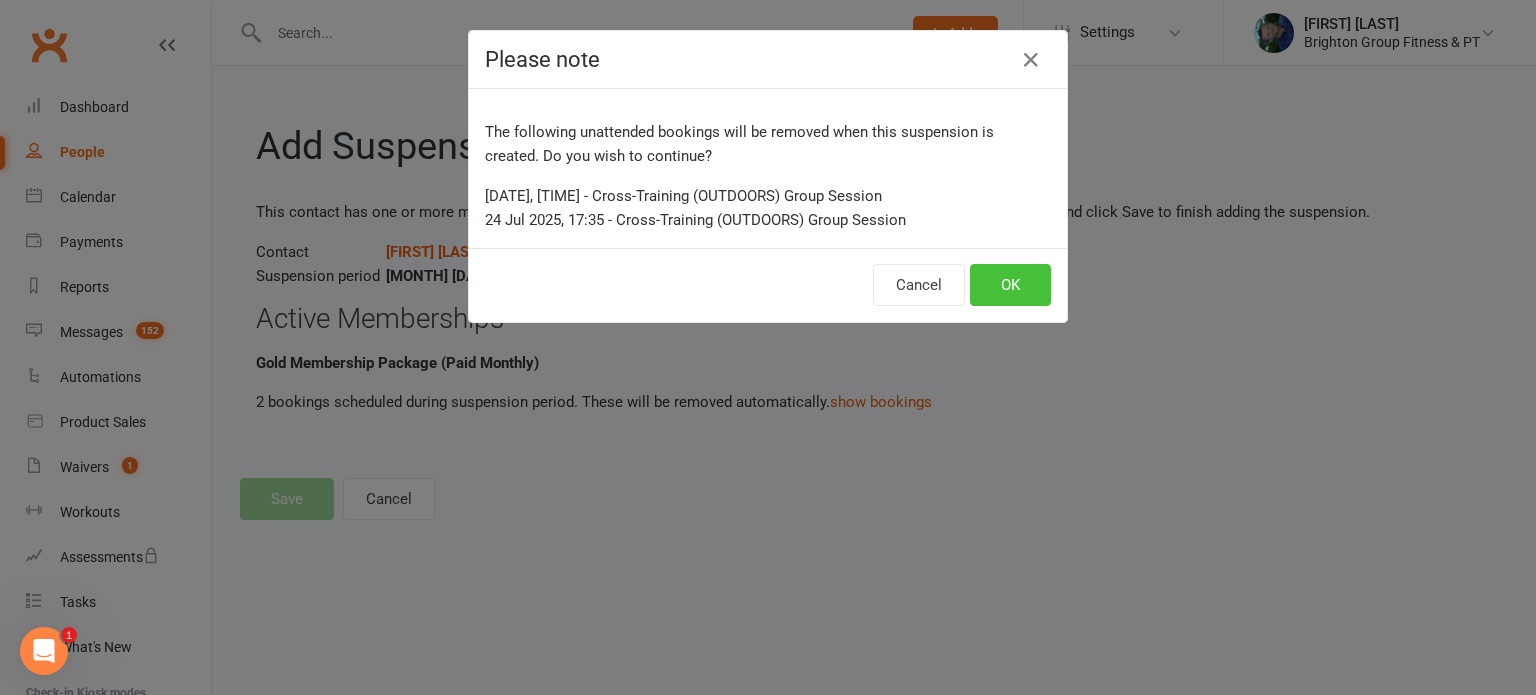 click on "OK" at bounding box center [1010, 285] 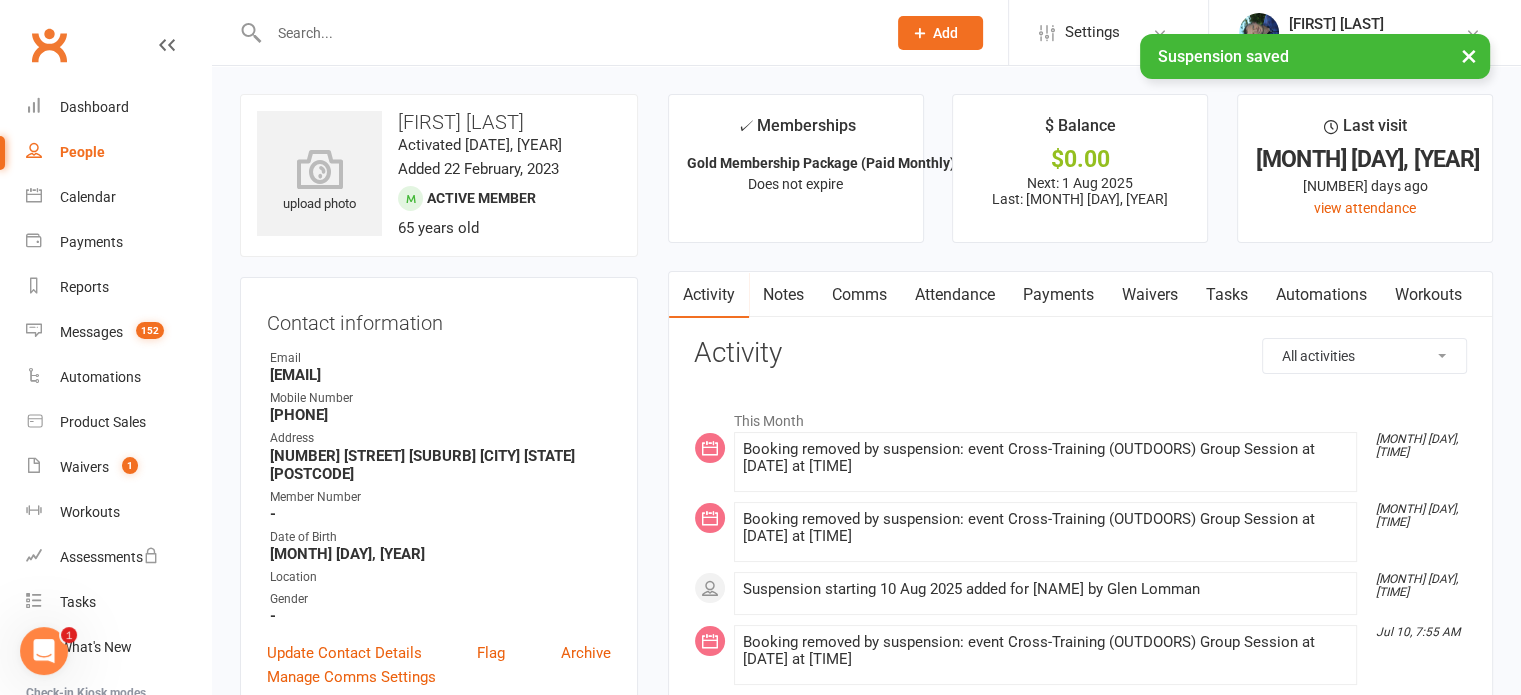 click on "Payments" at bounding box center (1058, 295) 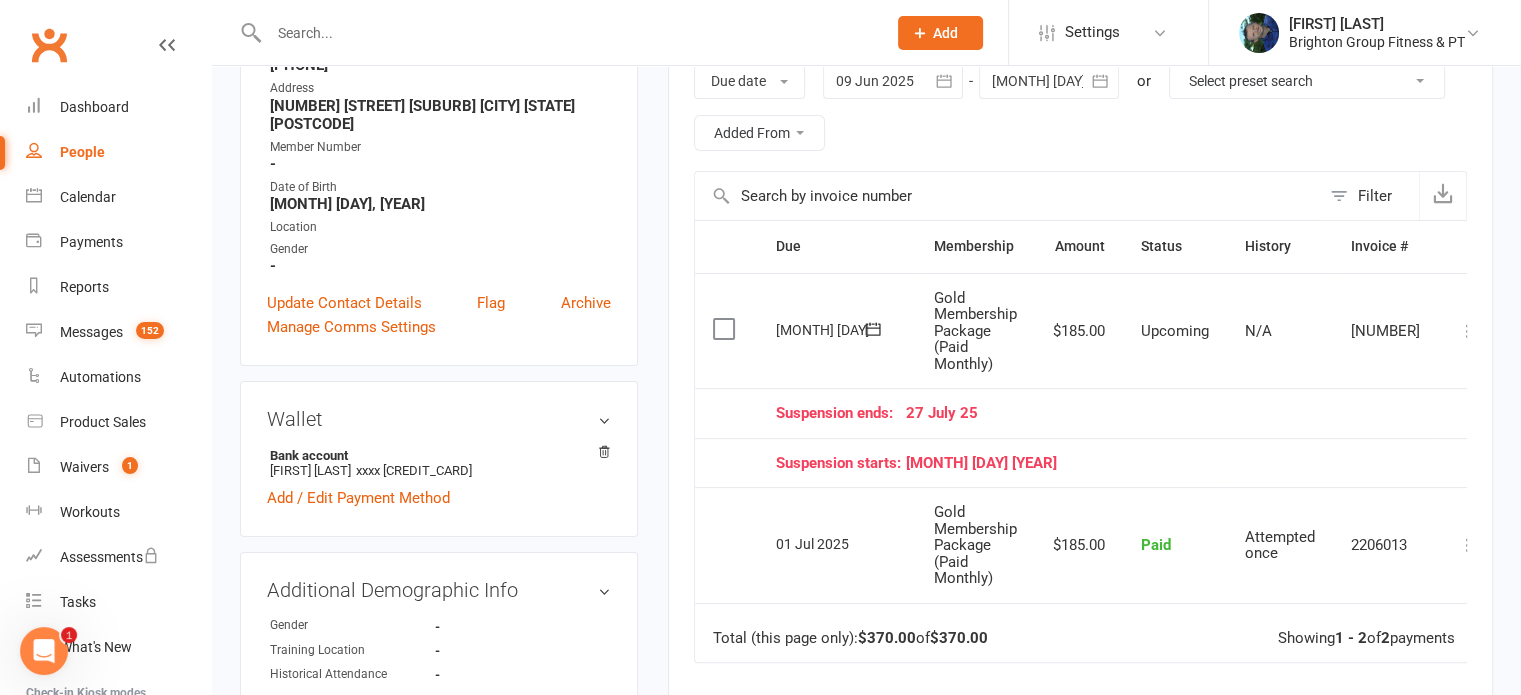 scroll, scrollTop: 352, scrollLeft: 0, axis: vertical 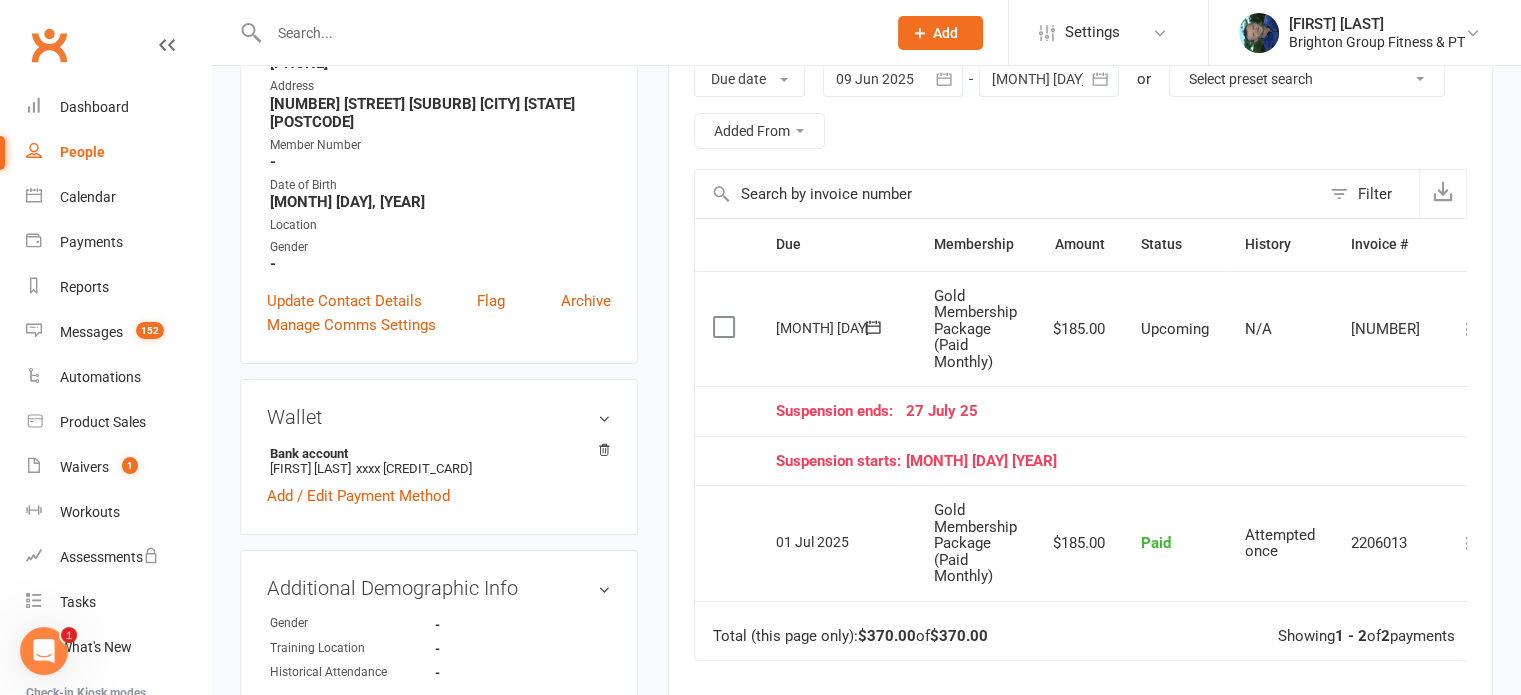 click on "Total (this page only):  $370.00  of  $370.00 Showing  1 - 2  of  2  payments" at bounding box center [1096, 631] 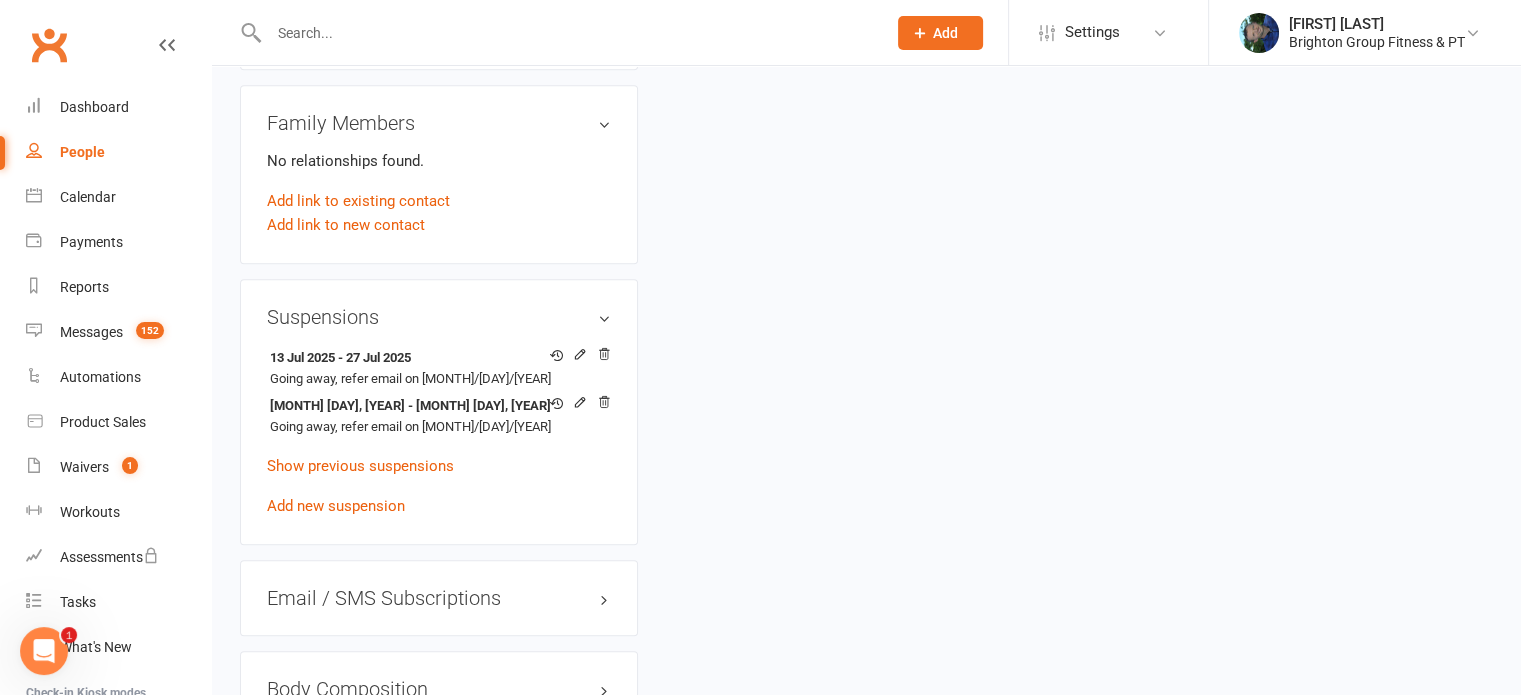 scroll, scrollTop: 1282, scrollLeft: 0, axis: vertical 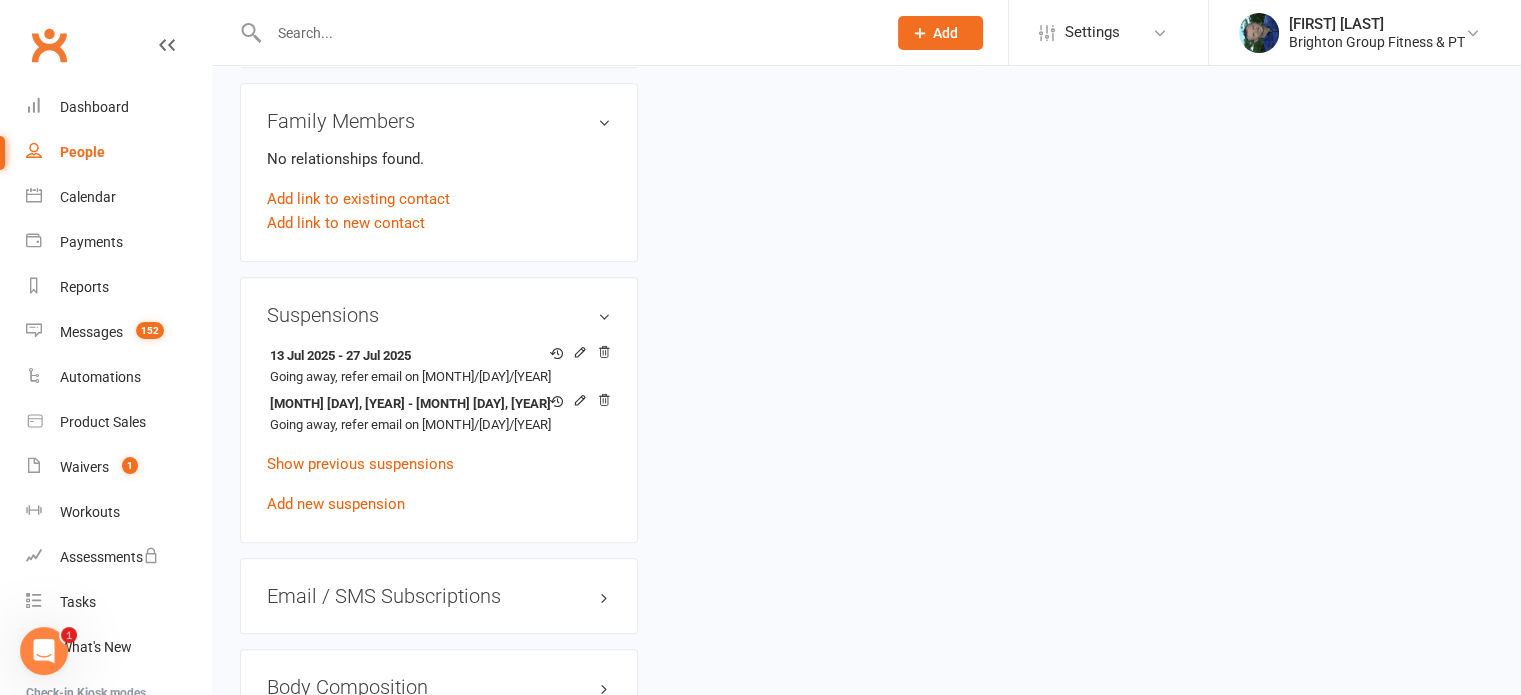click on "upload photo [NAME] Activated 23 February, 2023 Added 22 February, 2023   Active member 65 years old  Contact information Owner   Email  [EMAIL]
Mobile Number  [PHONE]
Address  4 Crusade Court Hallett Cove Adelaide South Australia 5158
Member Number  -
Date of Birth  June 26, 1960
Location
Gender  -
Update Contact Details Flag Archive Manage Comms Settings
Wallet Bank account [NAME]  xxxx 8273
Add / Edit Payment Method
Additional Demographic Info  edit Gender -
Training Location -
Historical Attendance -
Membership      Gold Membership Package (Paid Monthly) Mar 20 2023 — Never Booked: 290 Attended: 209 Unlimited classes remaining   Cancel membership Upgrade / Downgrade Show expired memberships Add new membership
Family Members  No relationships found. Add link to existing contact  Add link to new contact
Suspensions  13 Jul 2025 - 27 Jul 2025 Going away, refer email on 9/7/25 10 Aug 2025 - 24 Aug 2025 Show previous suspensions" at bounding box center (866, 27) 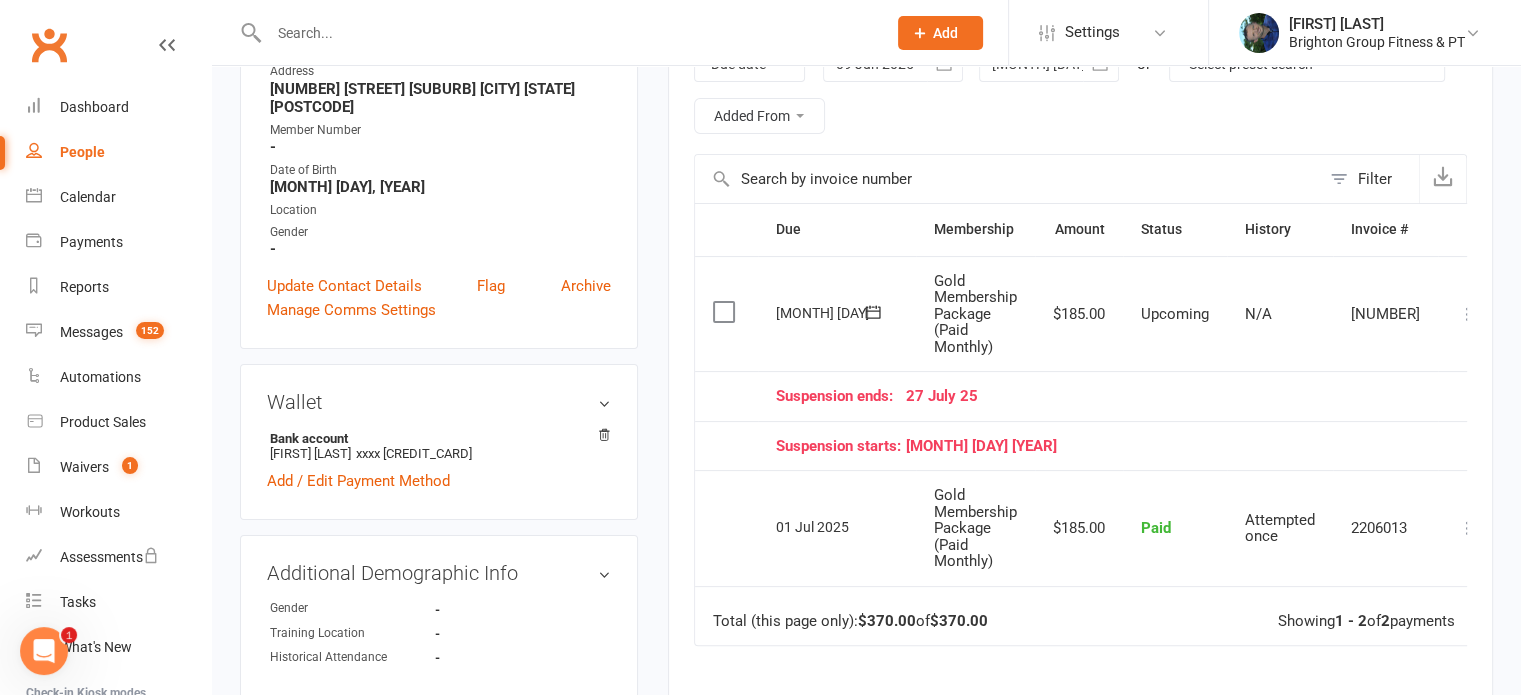 scroll, scrollTop: 366, scrollLeft: 0, axis: vertical 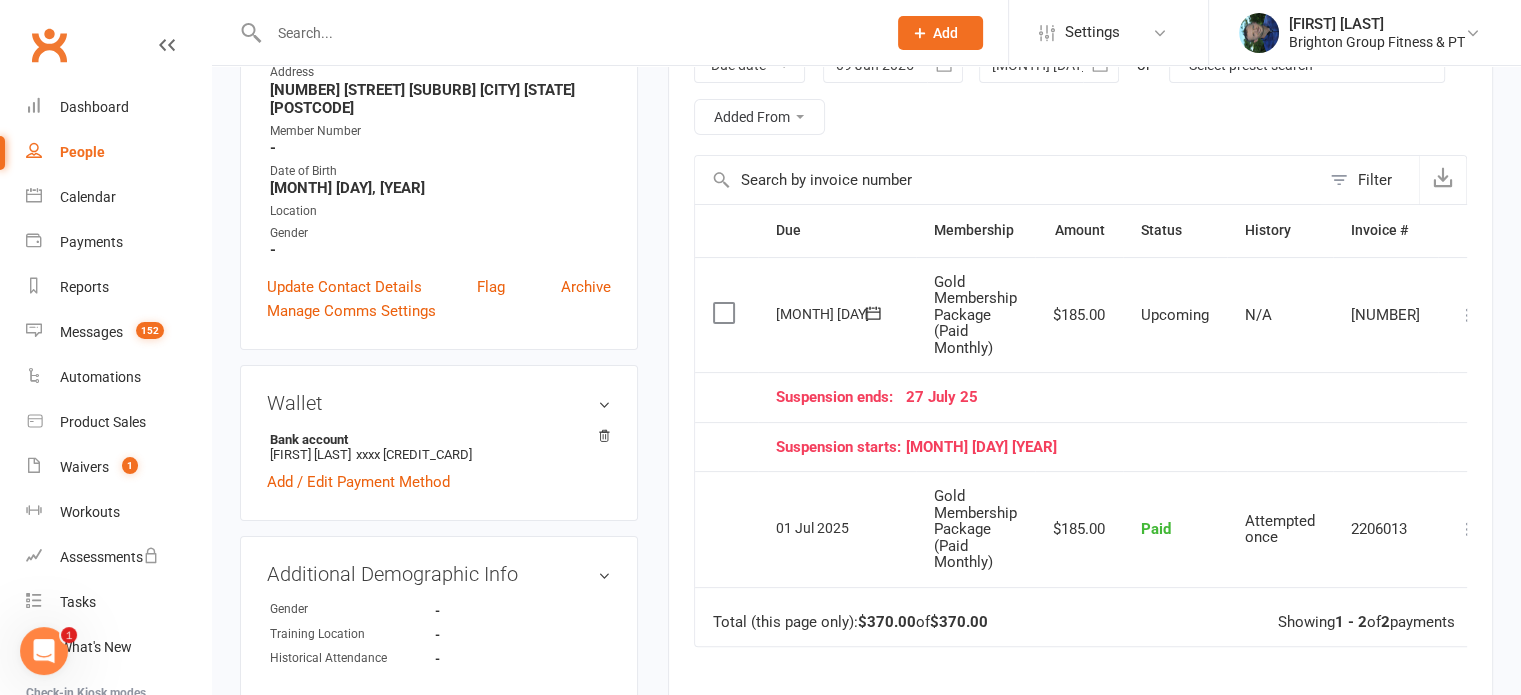 click at bounding box center [1468, 315] 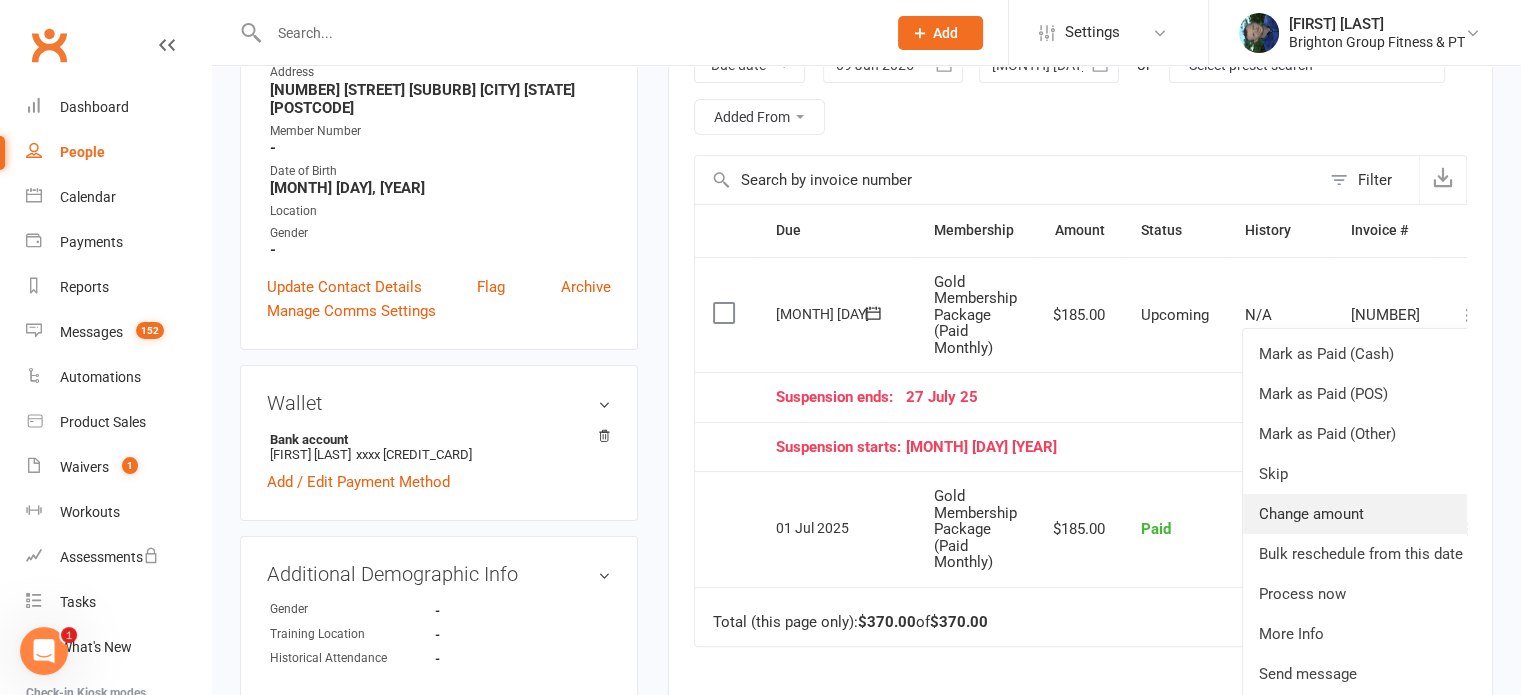 click on "Change amount" at bounding box center (1361, 354) 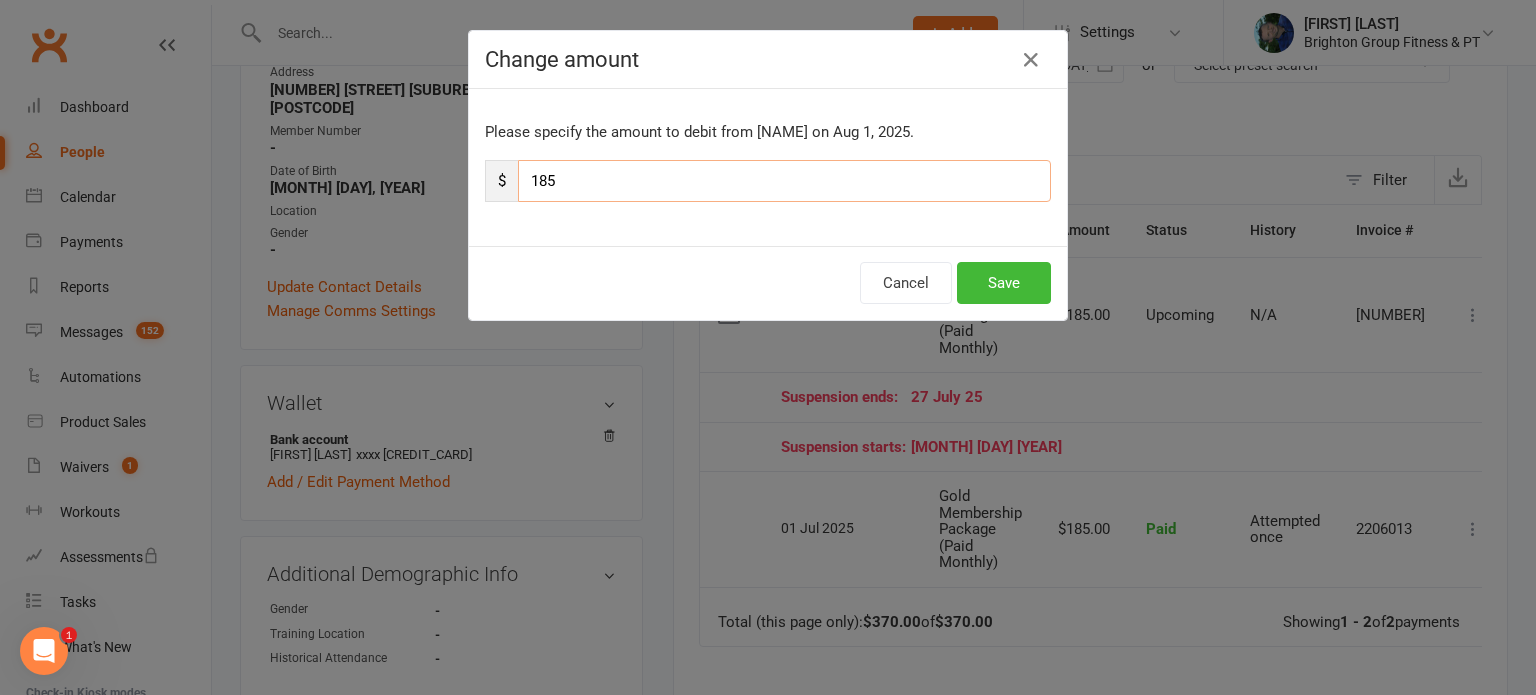 click on "185" at bounding box center [784, 181] 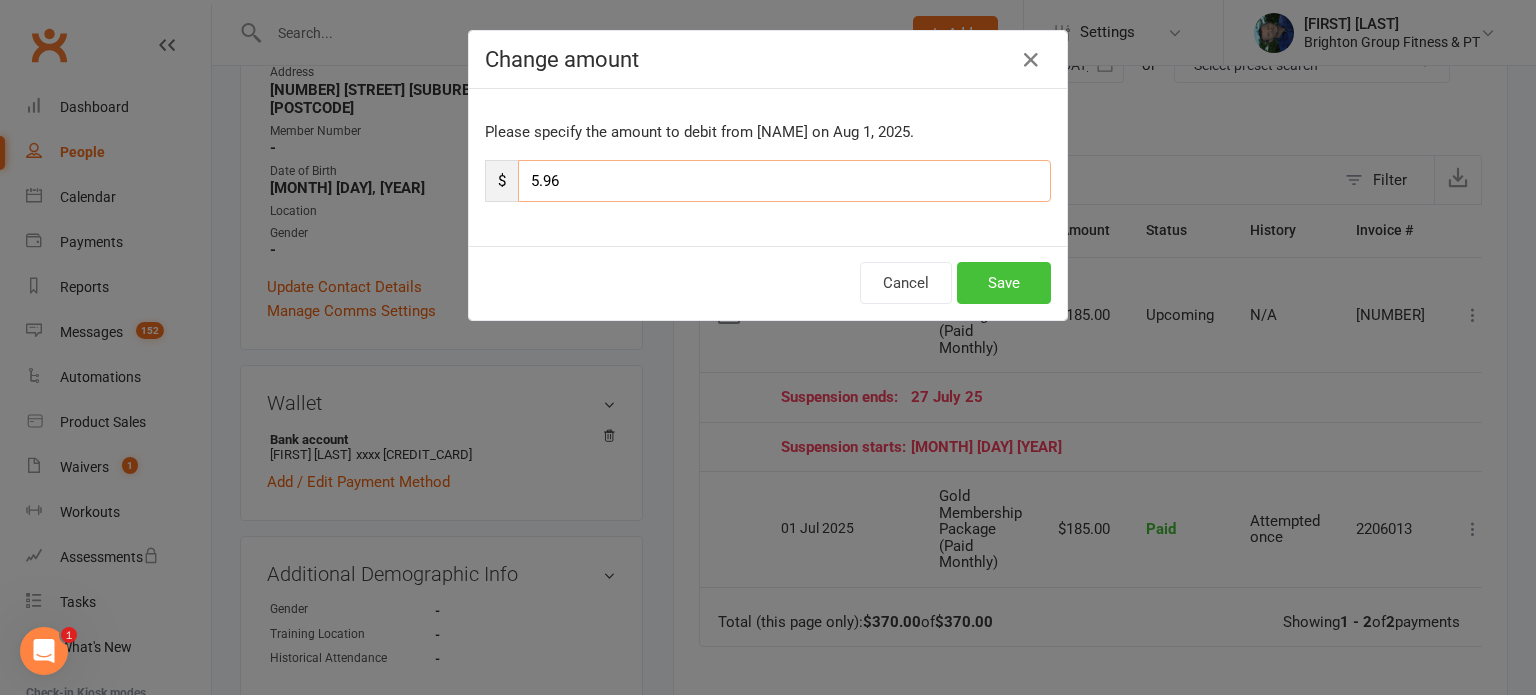 type on "5.96" 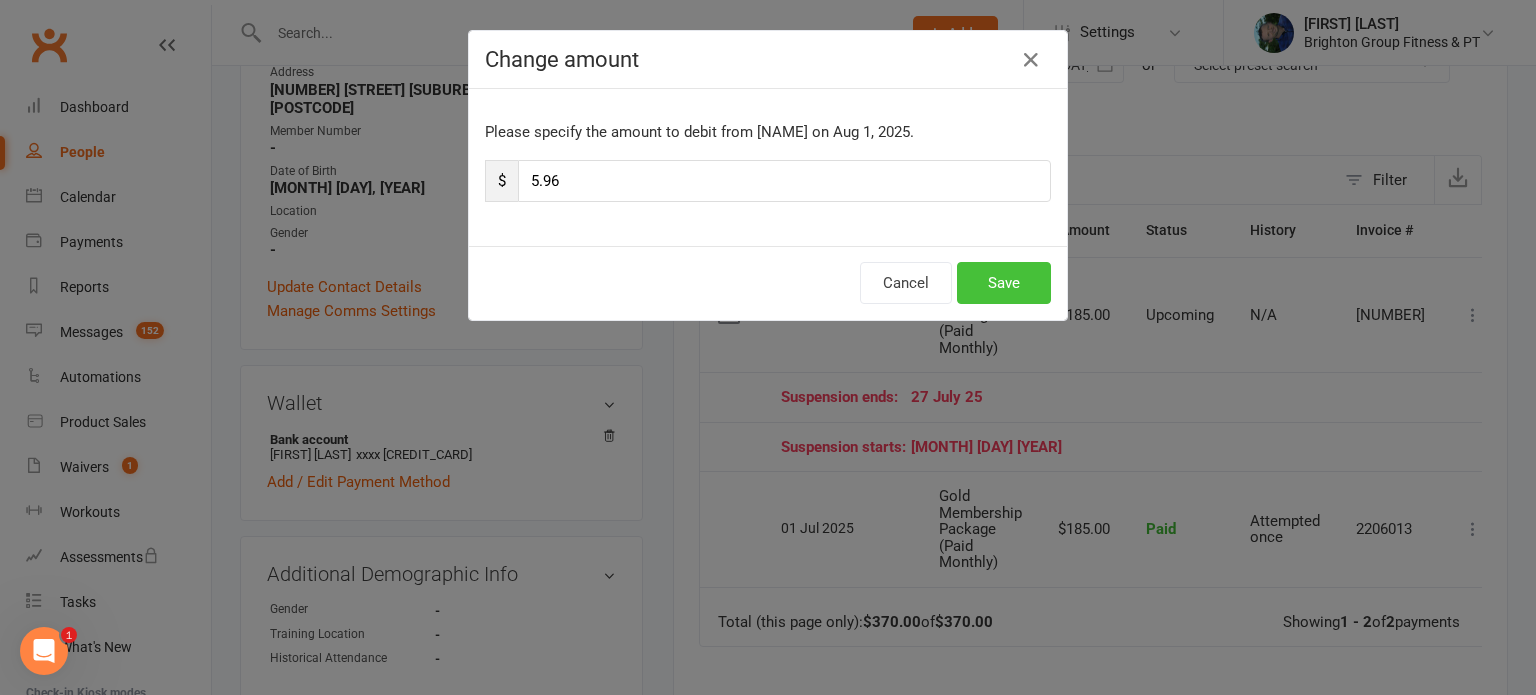 click on "Save" at bounding box center [1004, 283] 